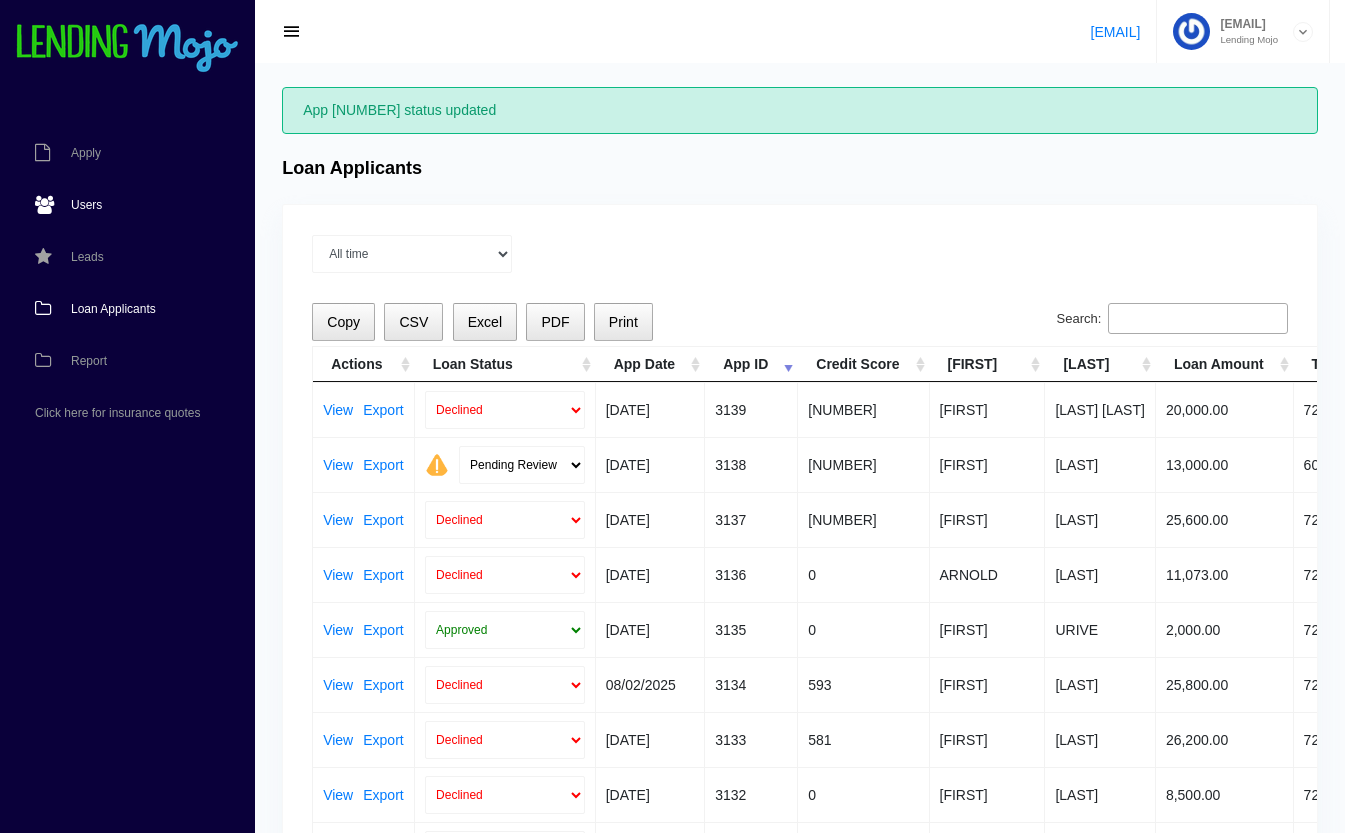 scroll, scrollTop: 0, scrollLeft: 0, axis: both 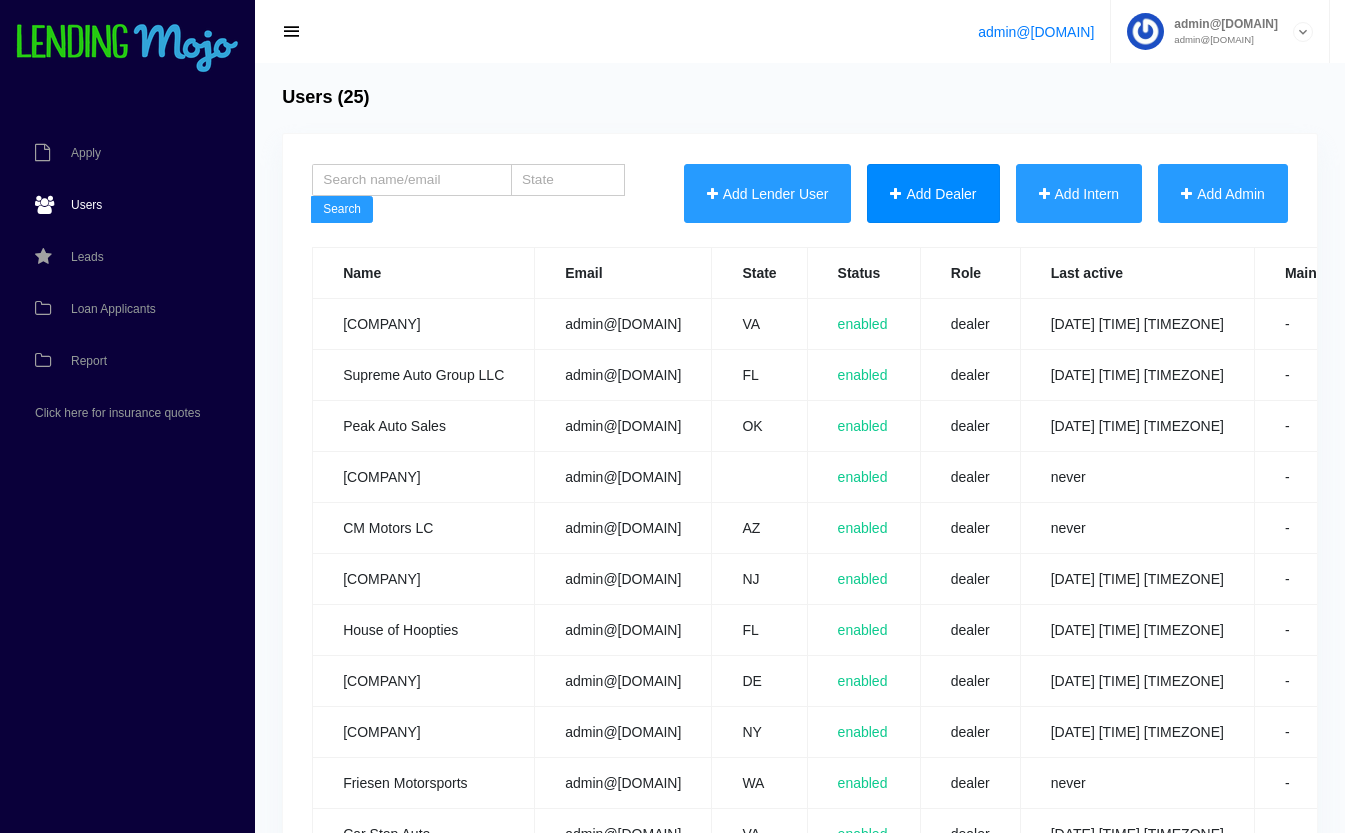 click on "Add Dealer" at bounding box center [933, 194] 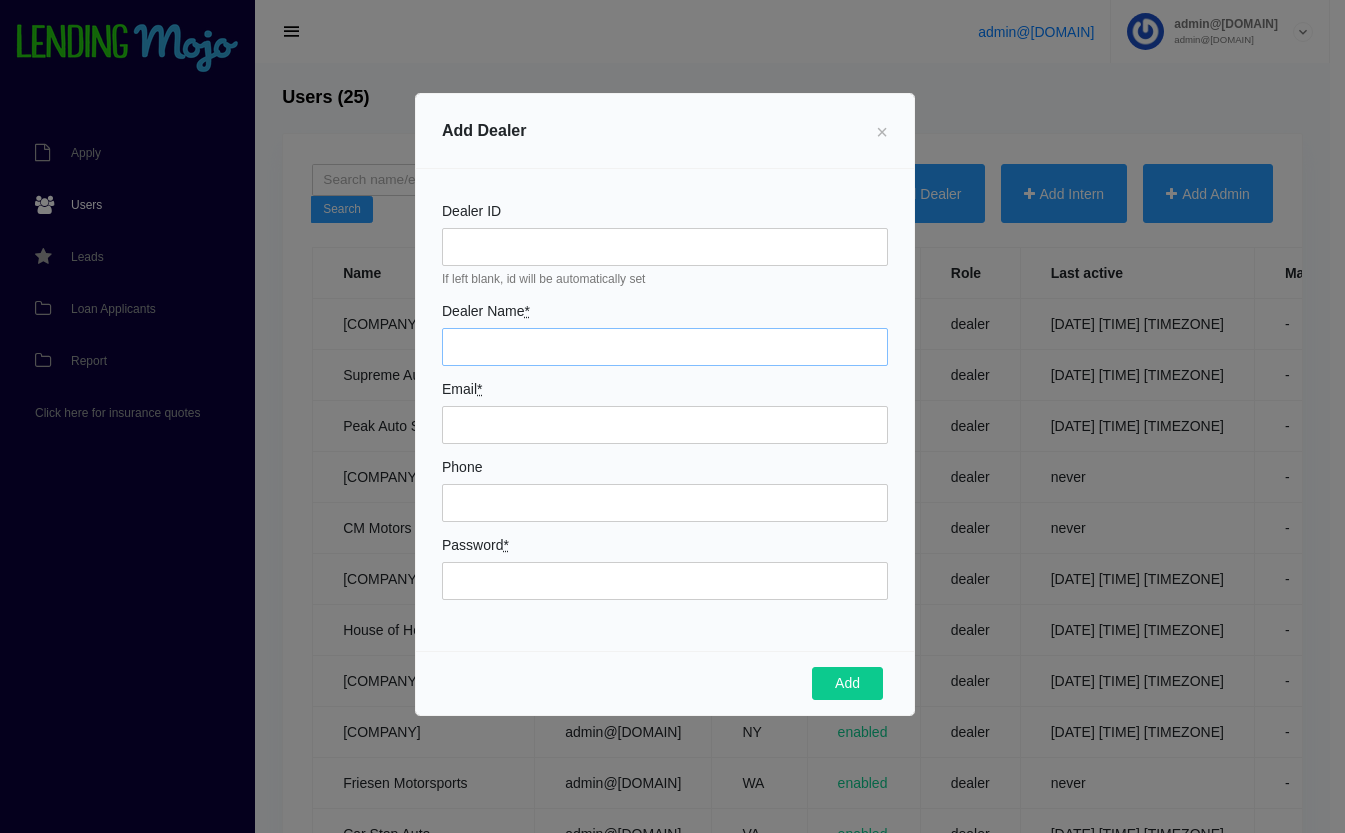 click on "Dealer Name  *" at bounding box center (665, 347) 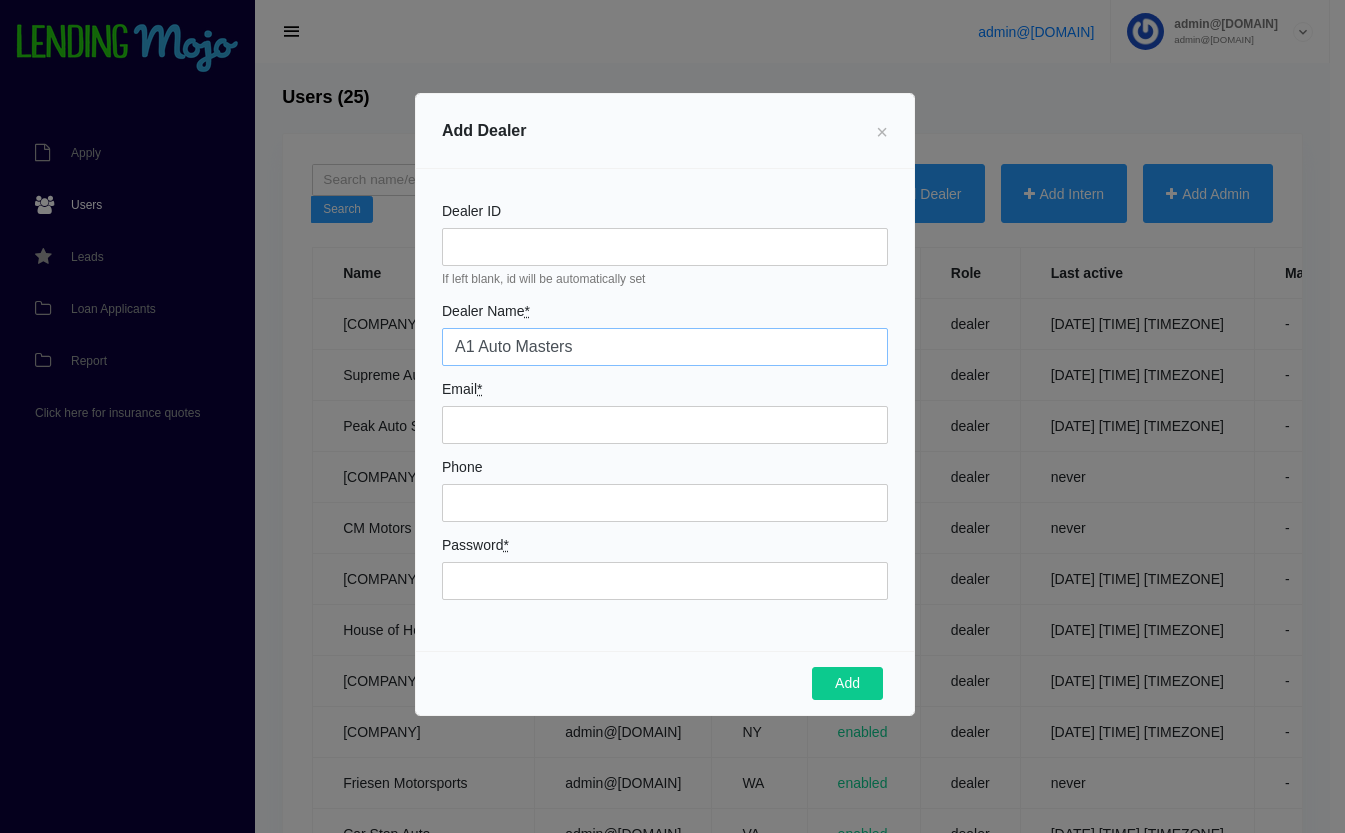 type on "A1 Auto Masters" 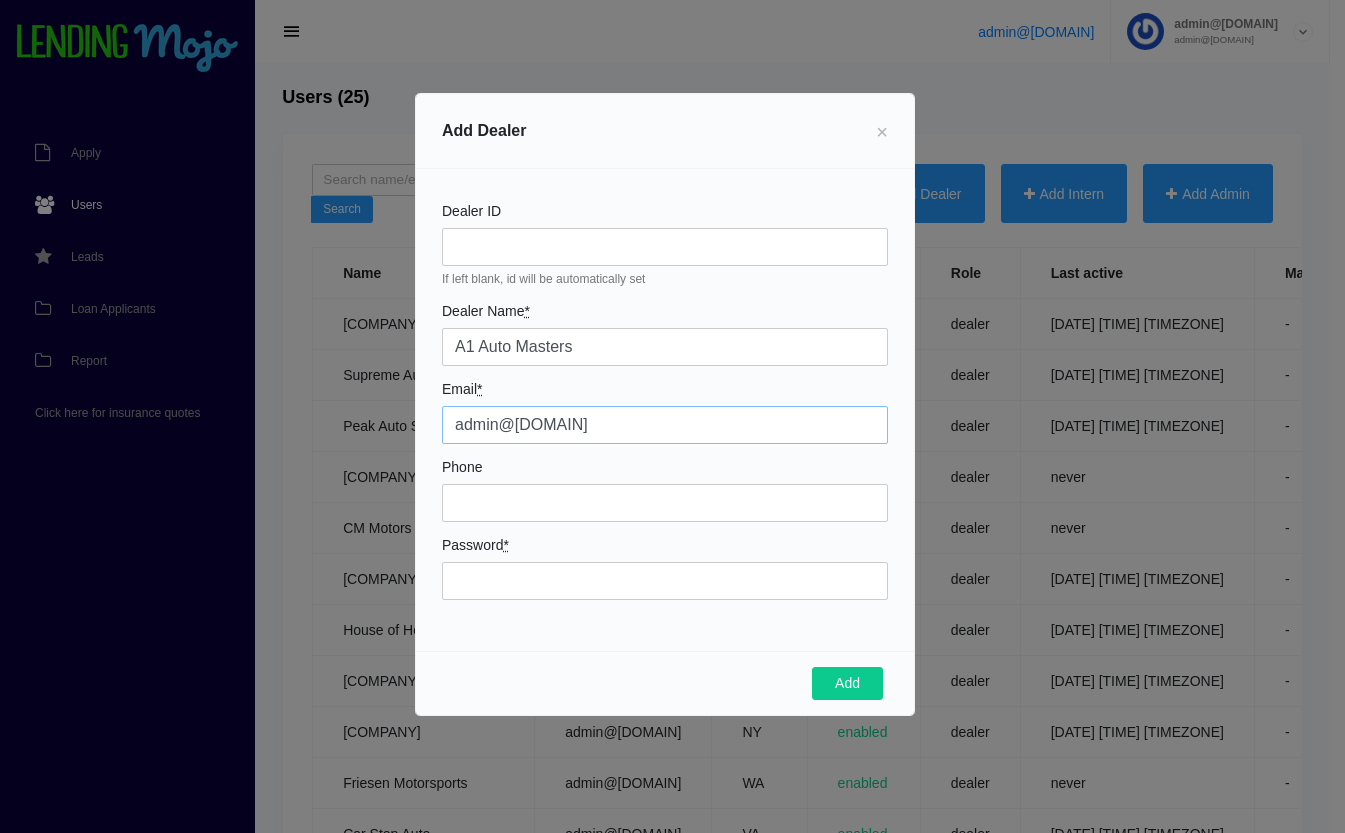 type on "admin@a1automasters.com" 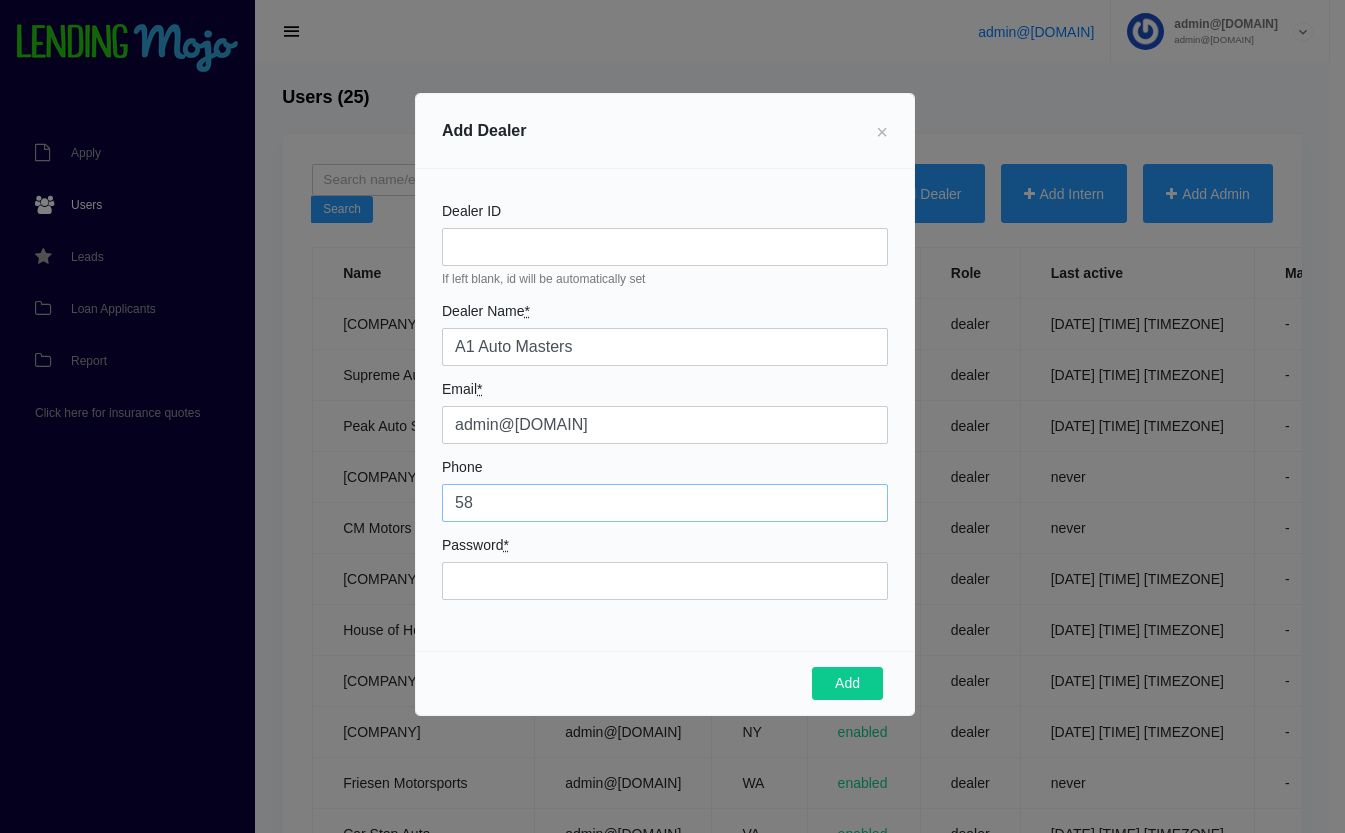 type on "5" 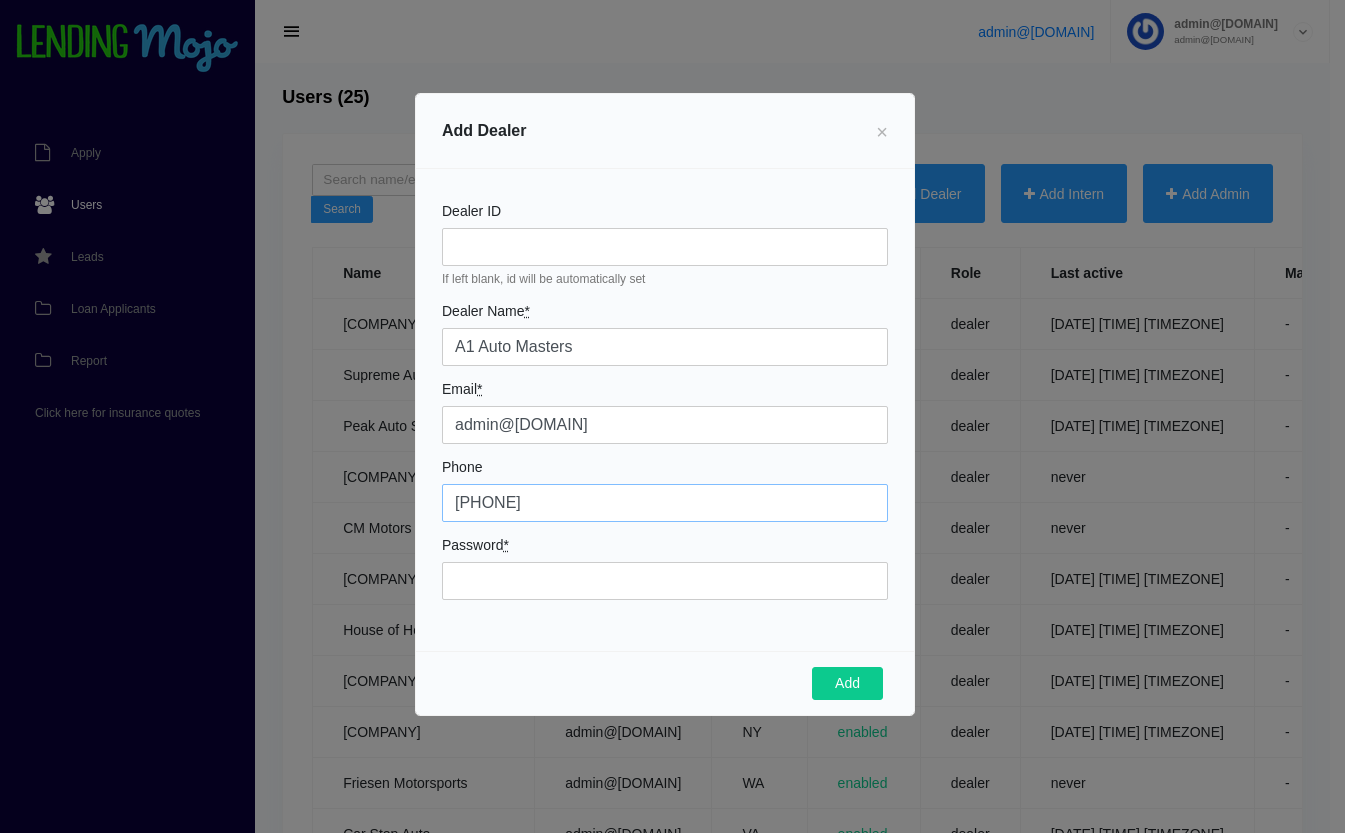 type on "7136902886" 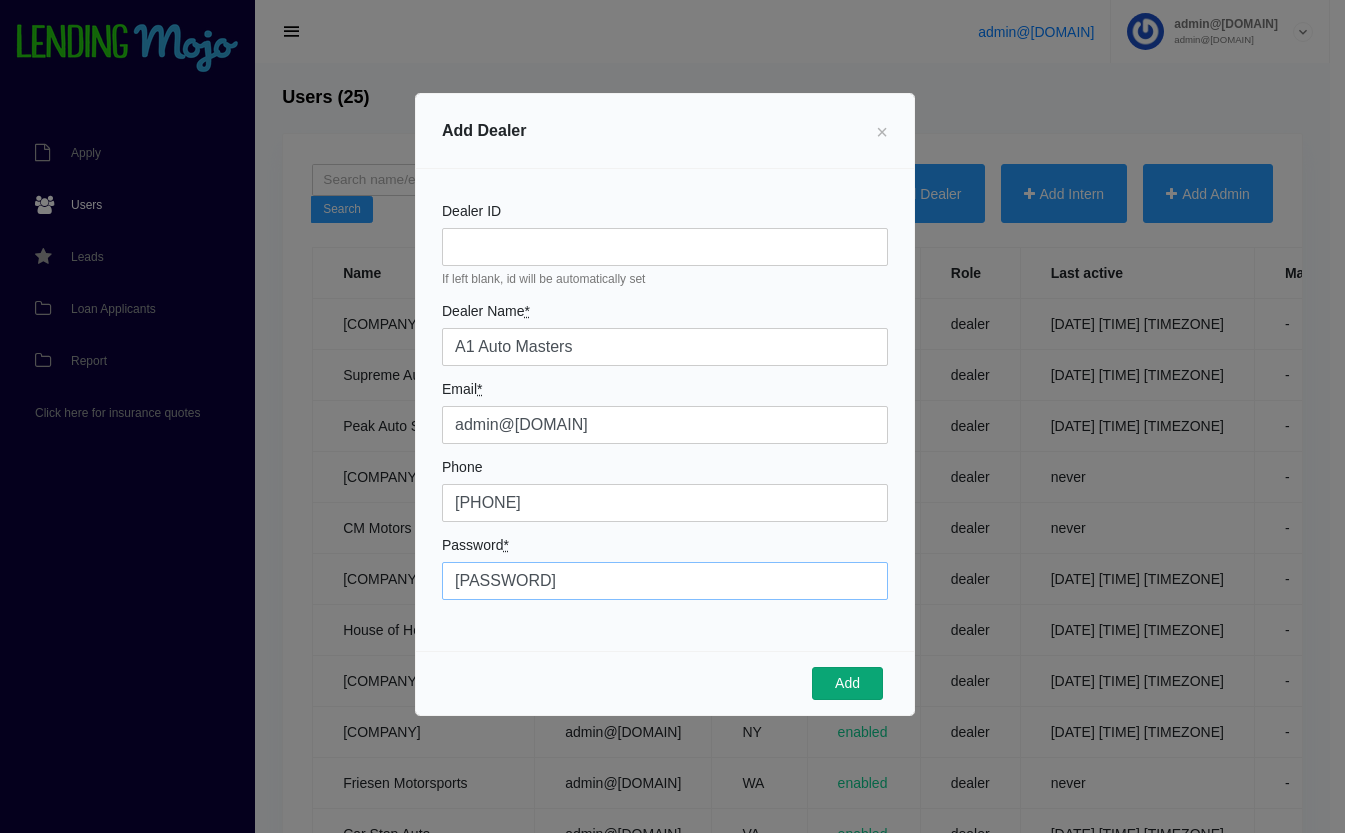 type on "Mojo2689!" 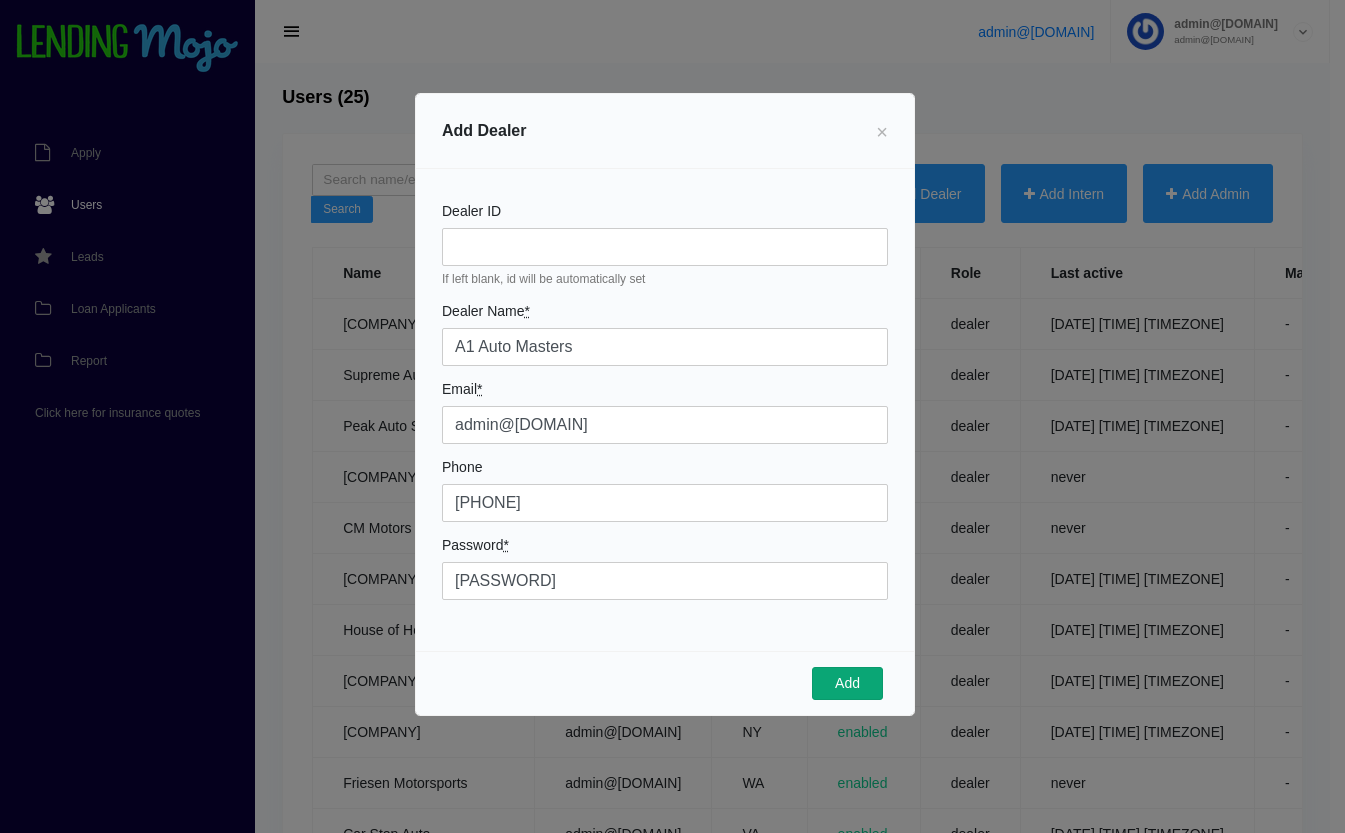 click on "Add" at bounding box center [847, 684] 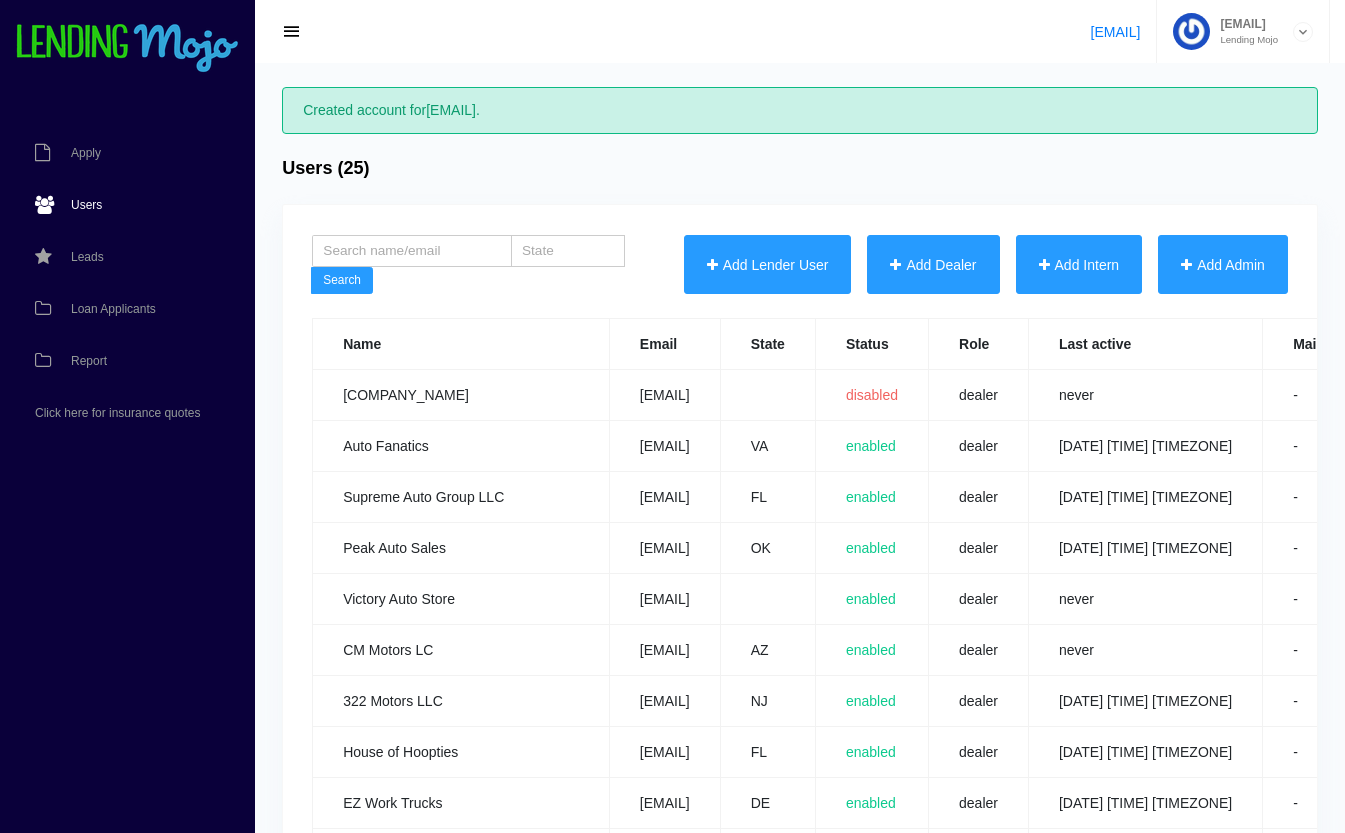 scroll, scrollTop: 0, scrollLeft: 0, axis: both 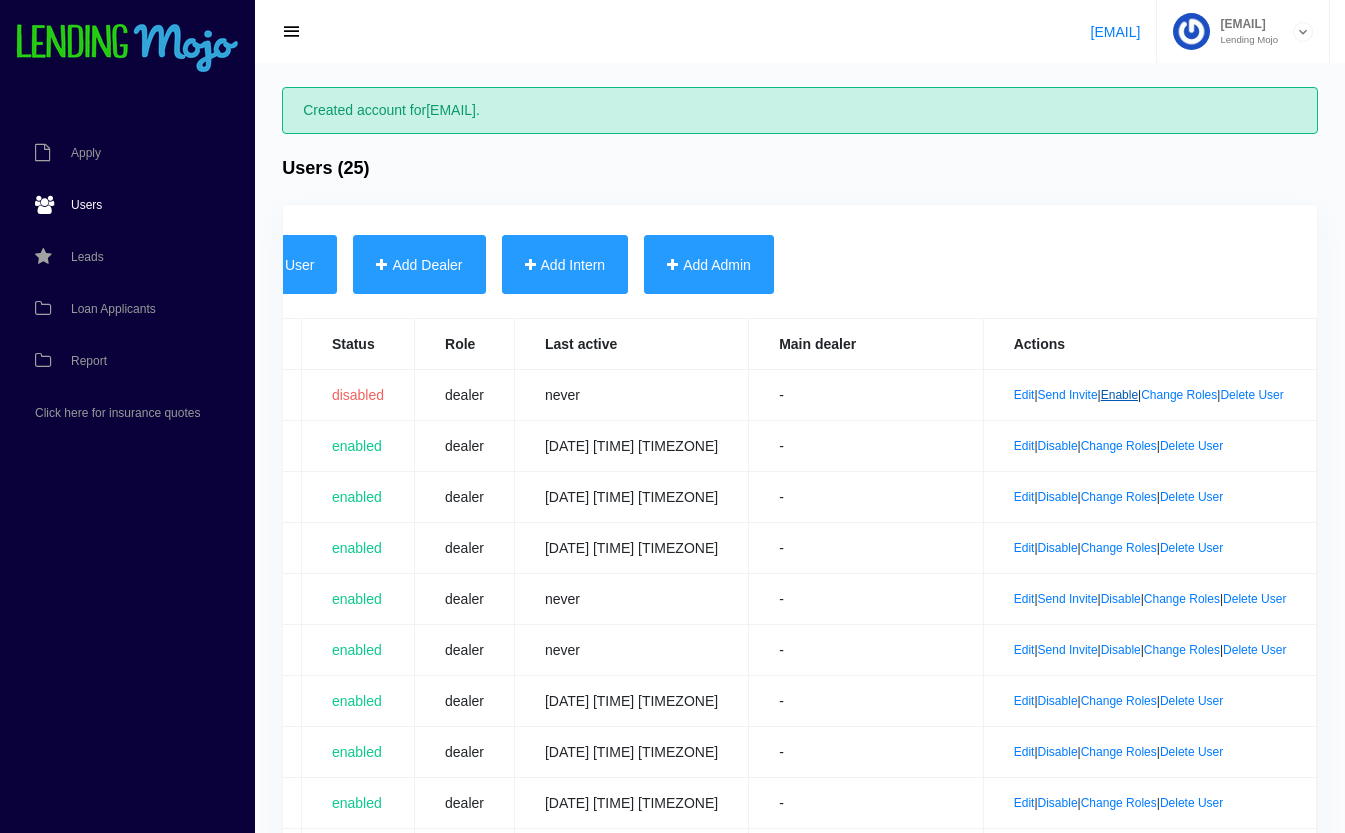 click on "Enable" at bounding box center (1119, 395) 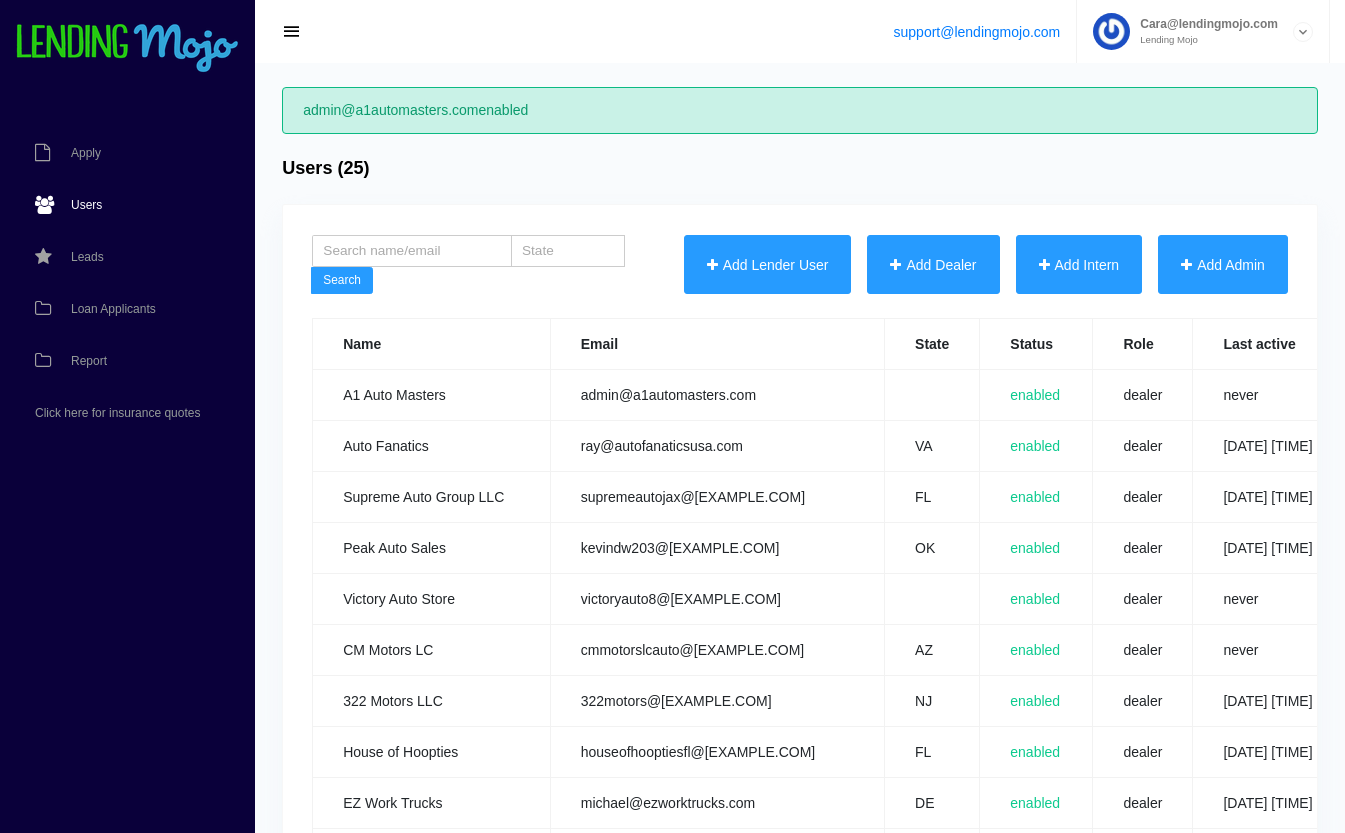 scroll, scrollTop: 0, scrollLeft: 0, axis: both 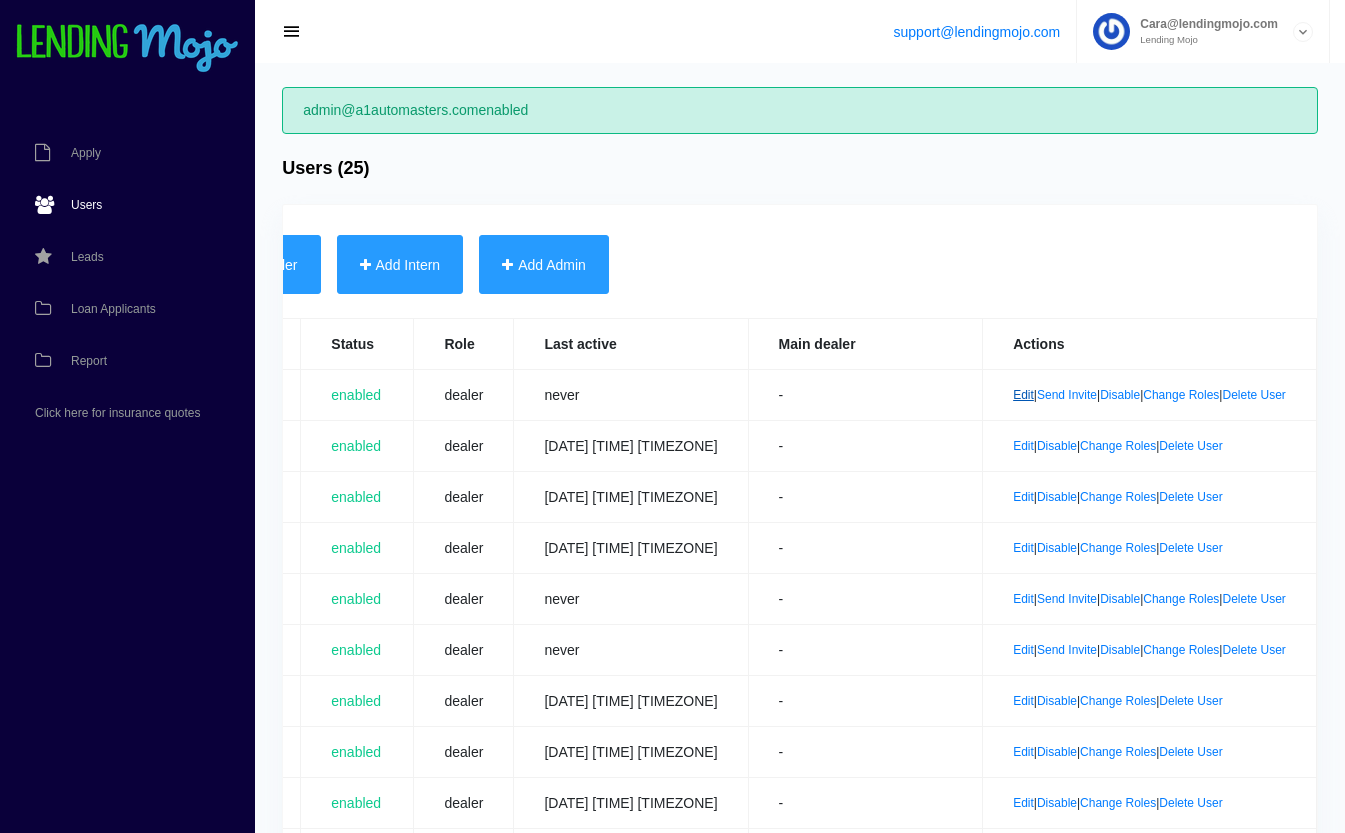 click on "Edit" at bounding box center (1023, 395) 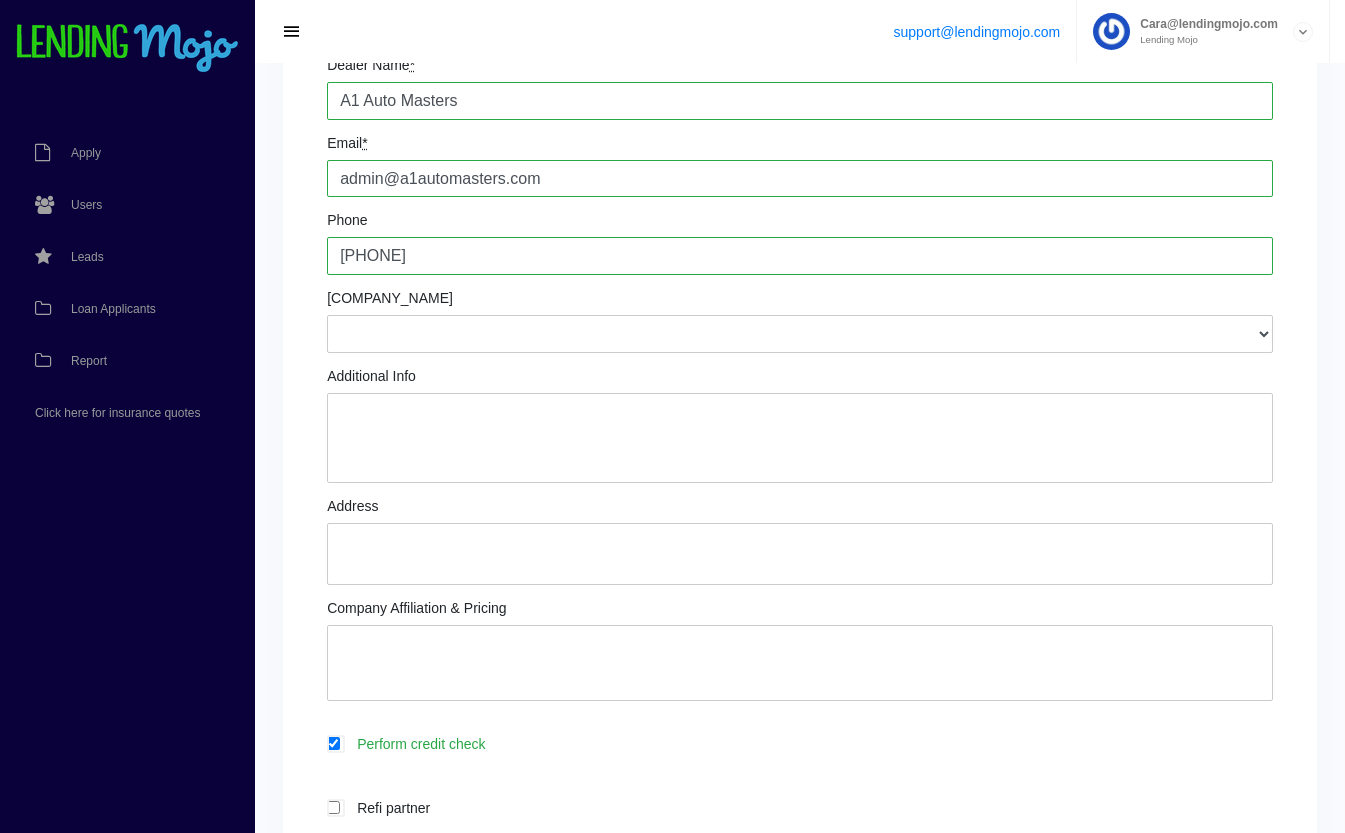 scroll, scrollTop: 280, scrollLeft: 0, axis: vertical 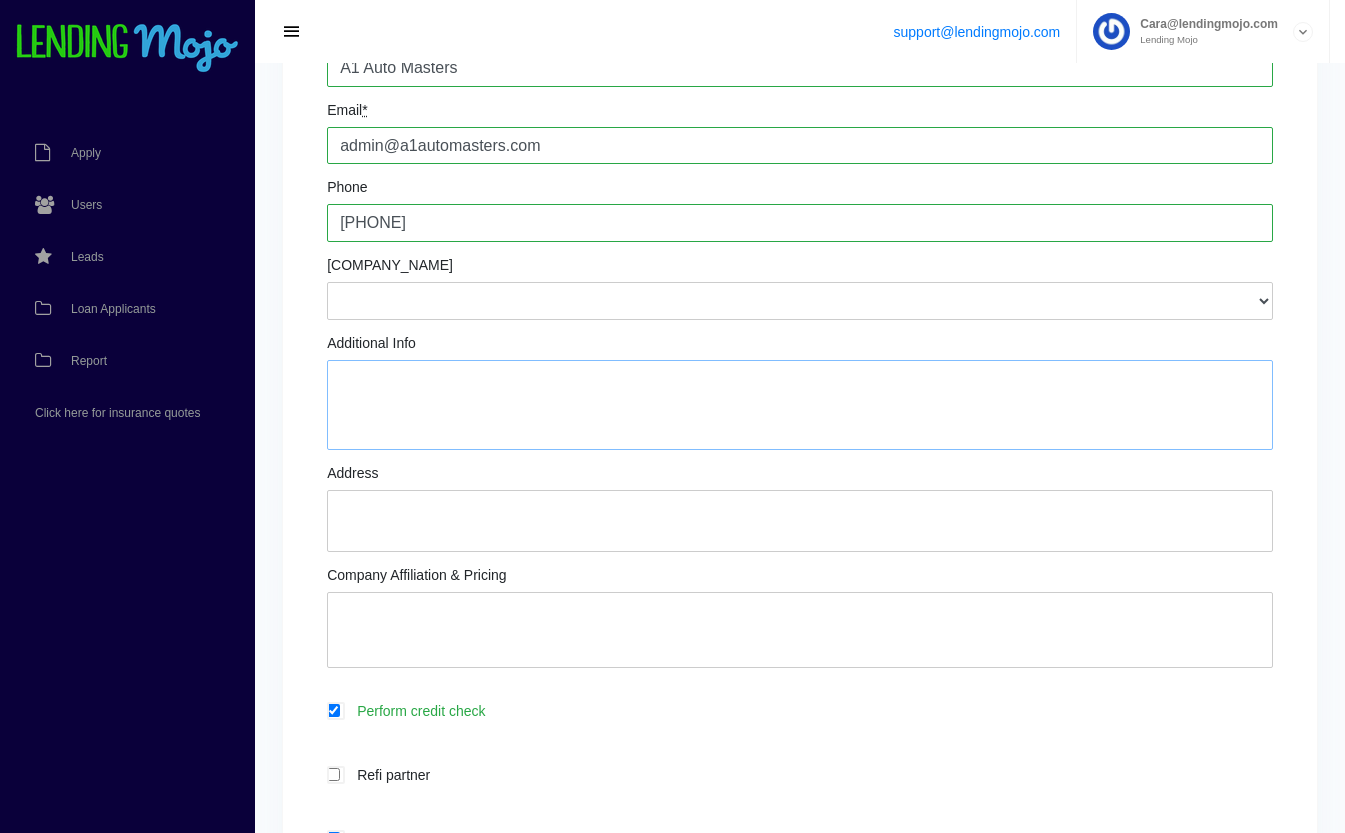 click on "Additional Info" at bounding box center (800, 405) 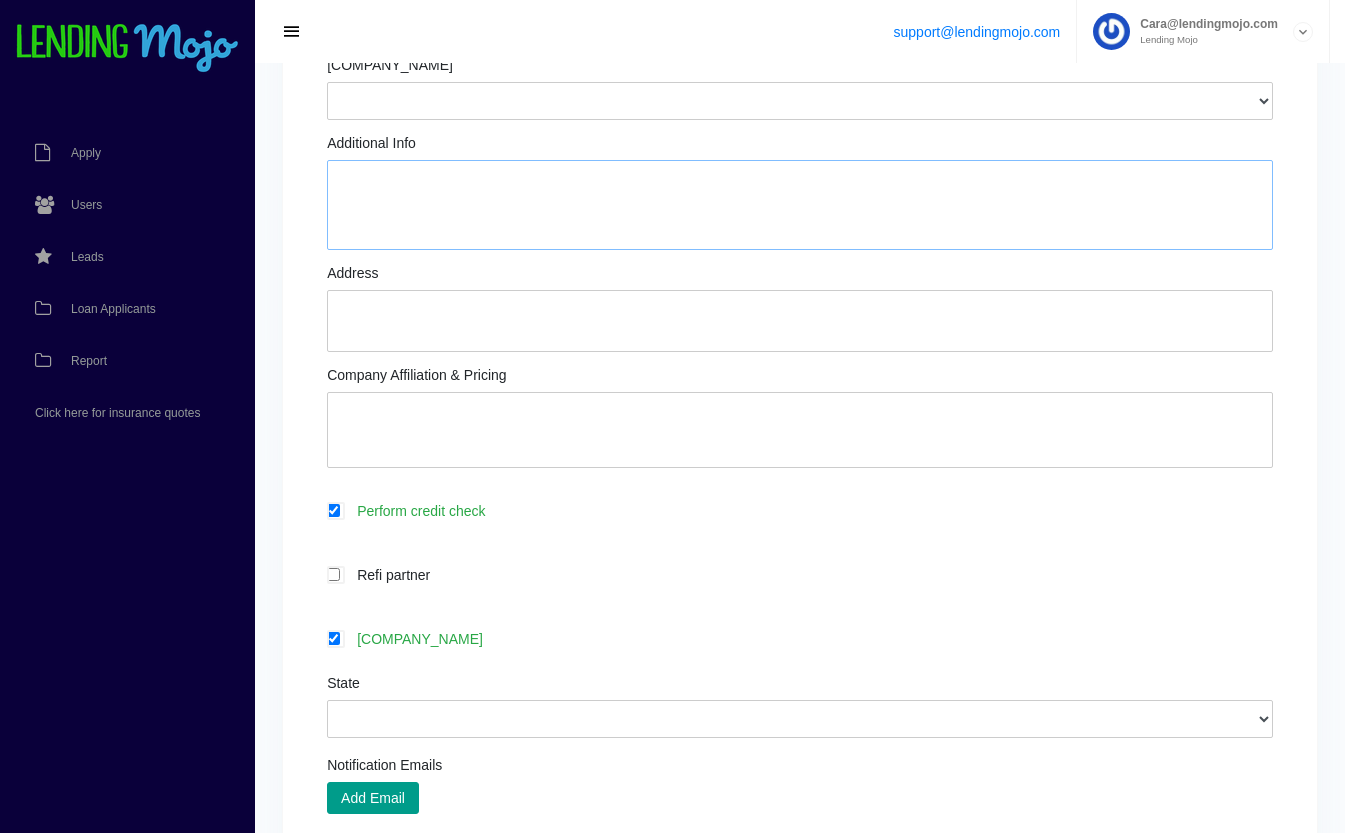 scroll, scrollTop: 481, scrollLeft: 0, axis: vertical 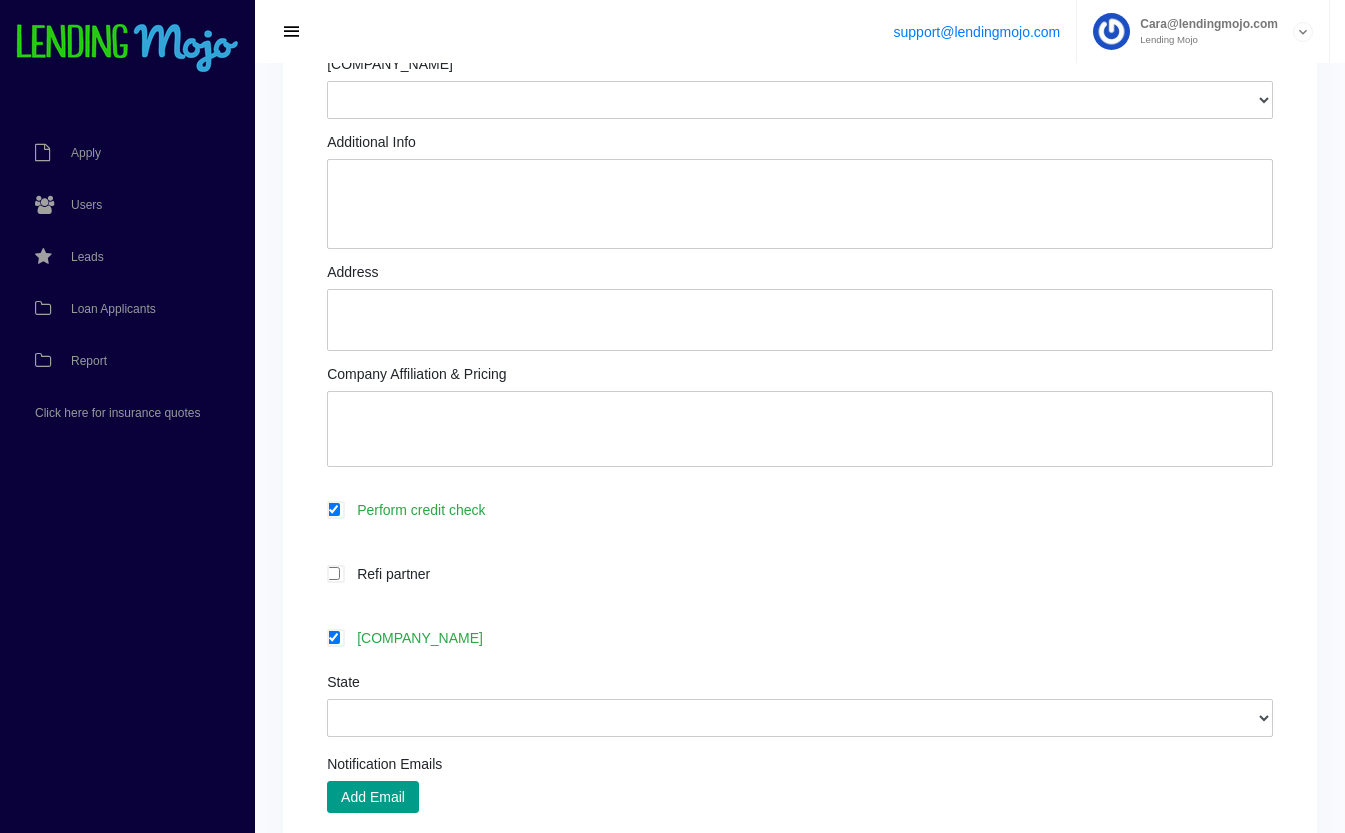 click on "[COMPANY_NAME]" at bounding box center [810, 637] 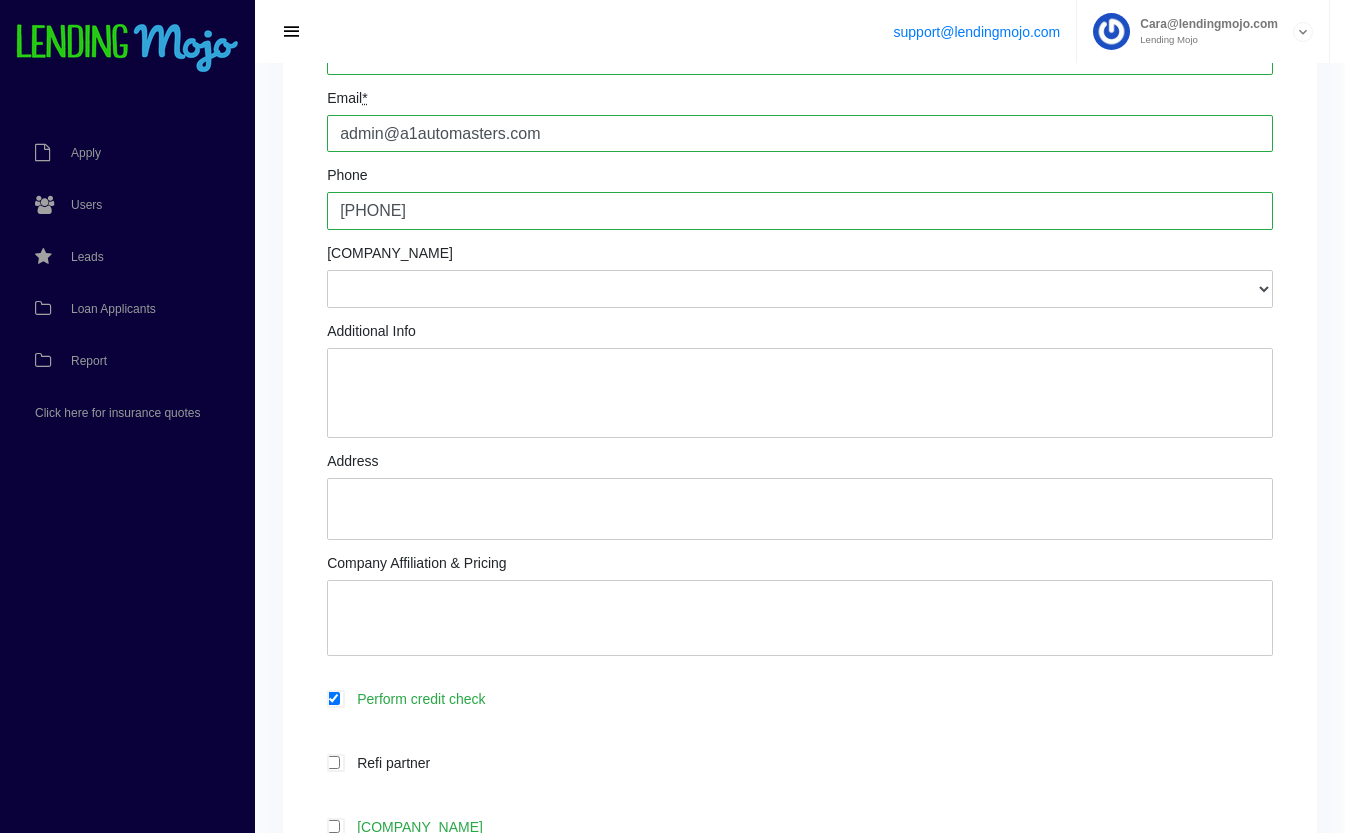 scroll, scrollTop: 287, scrollLeft: 0, axis: vertical 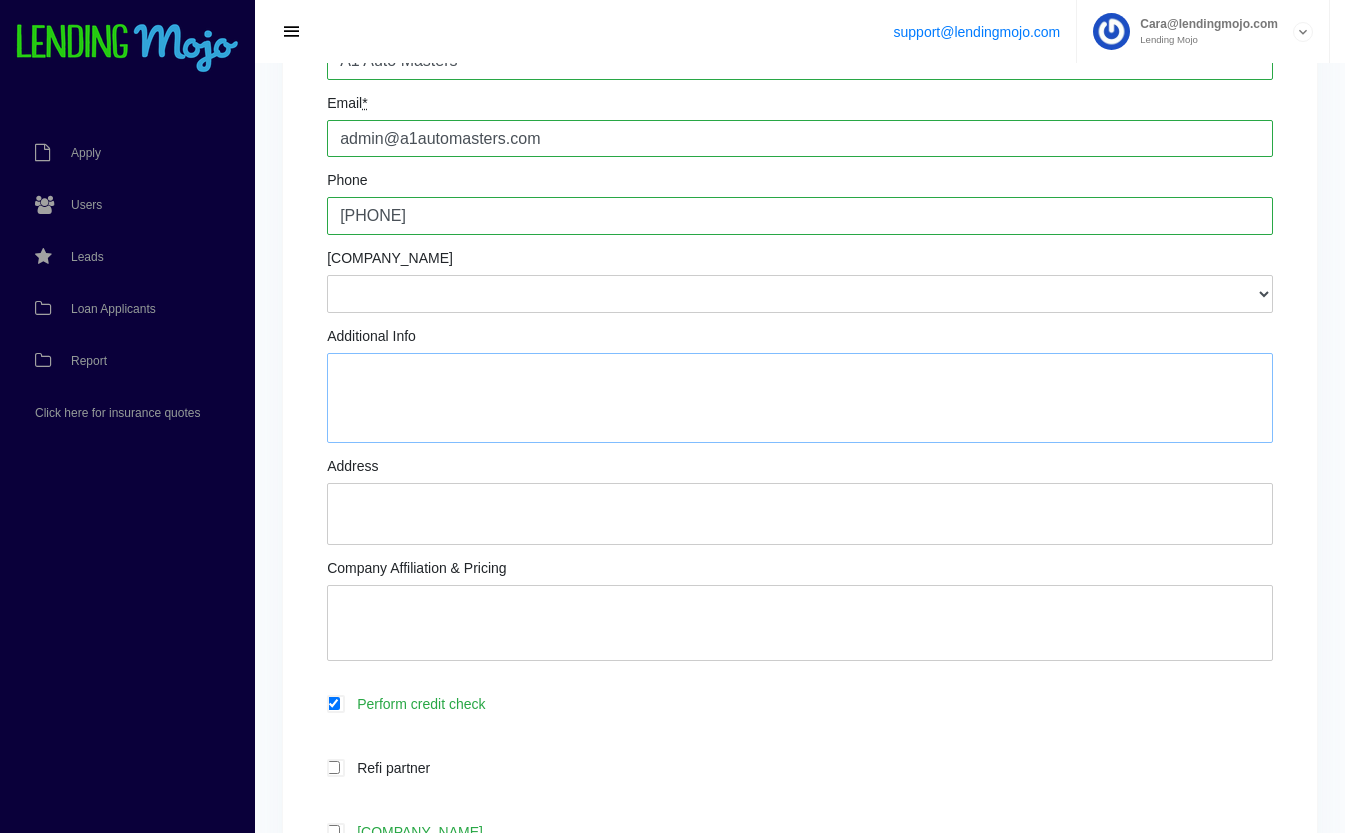 click on "Additional Info" at bounding box center [800, 398] 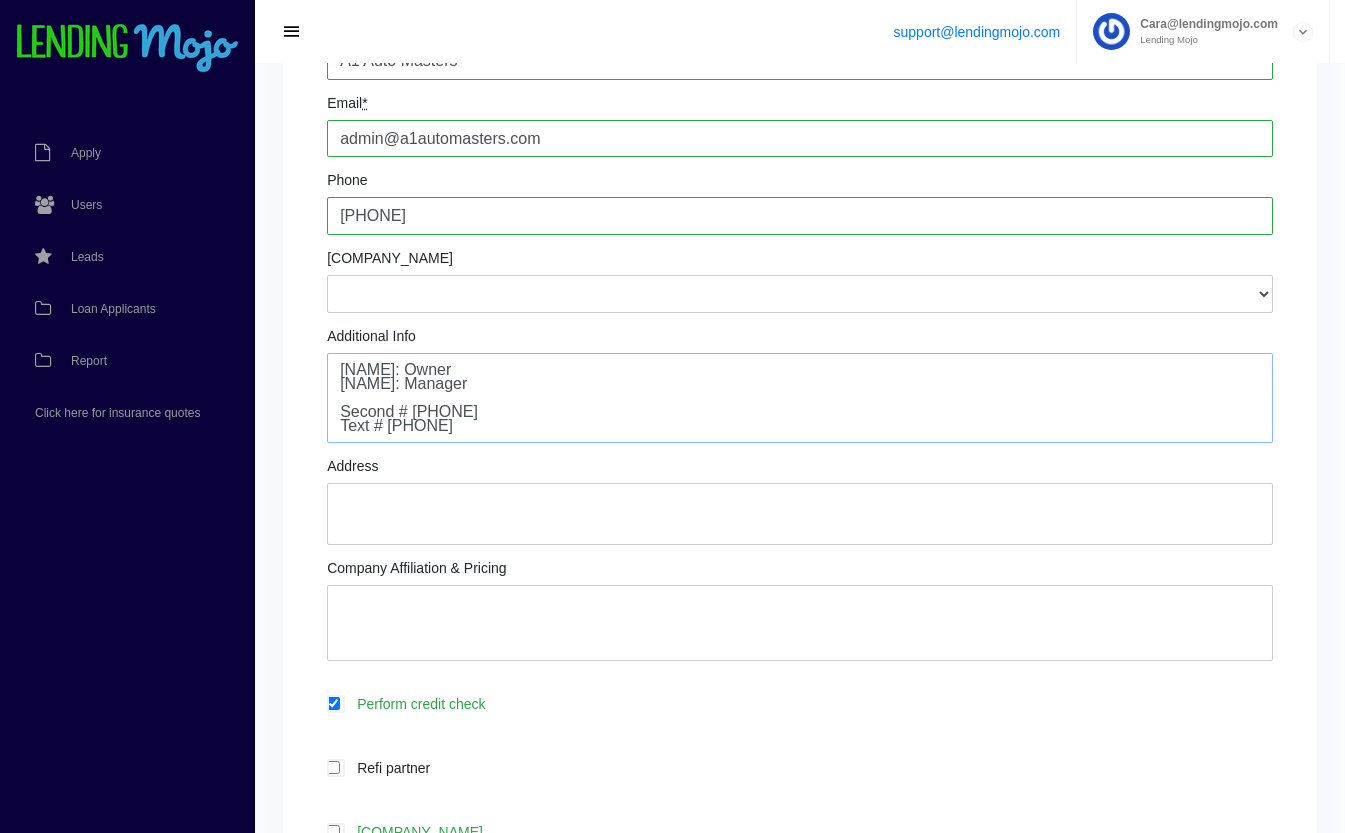 type on "[NAME]: Owner
[NAME]: Manager
Second # [PHONE]
Text # [PHONE]" 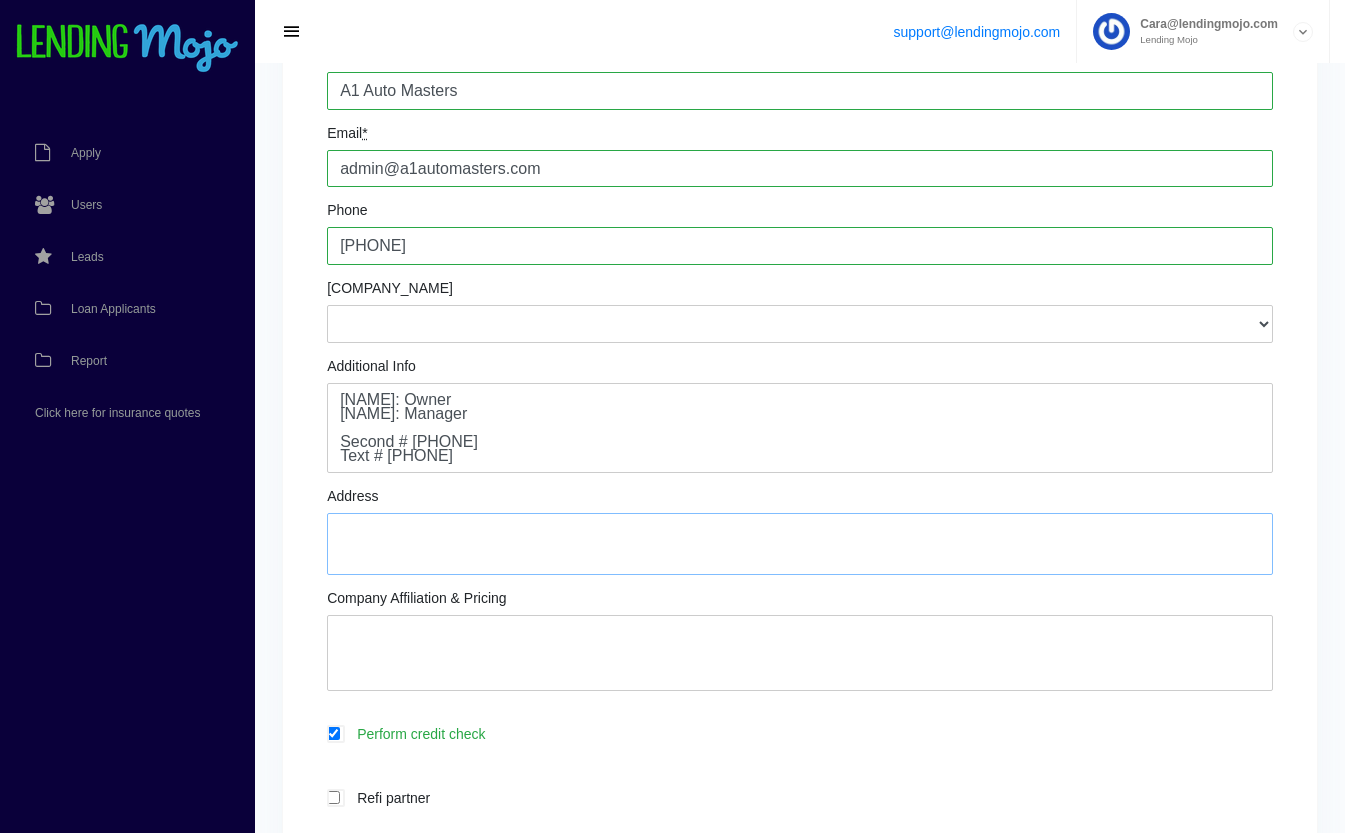 scroll, scrollTop: 256, scrollLeft: 0, axis: vertical 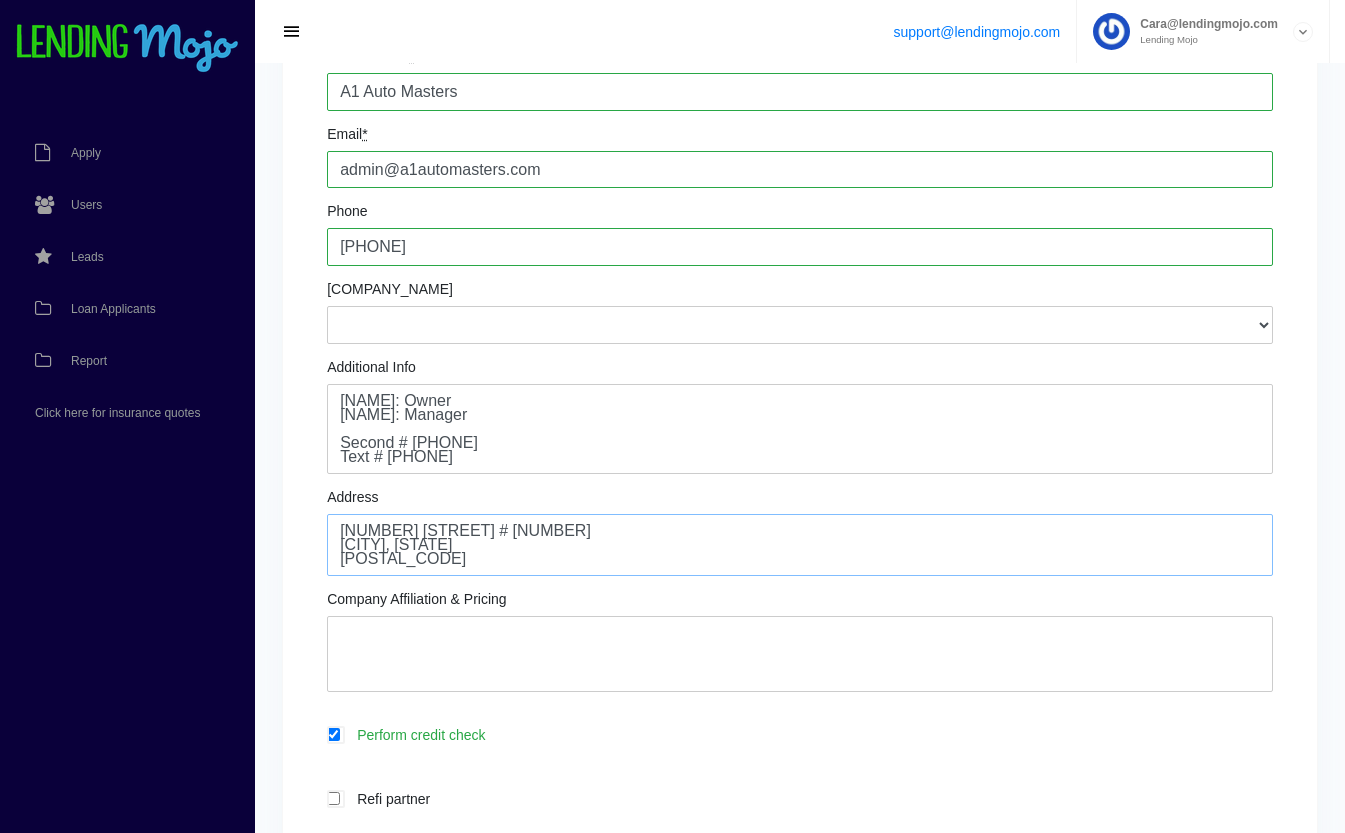 type on "[NUMBER] [STREET] # [NUMBER]
[CITY], [STATE]
[POSTAL_CODE]" 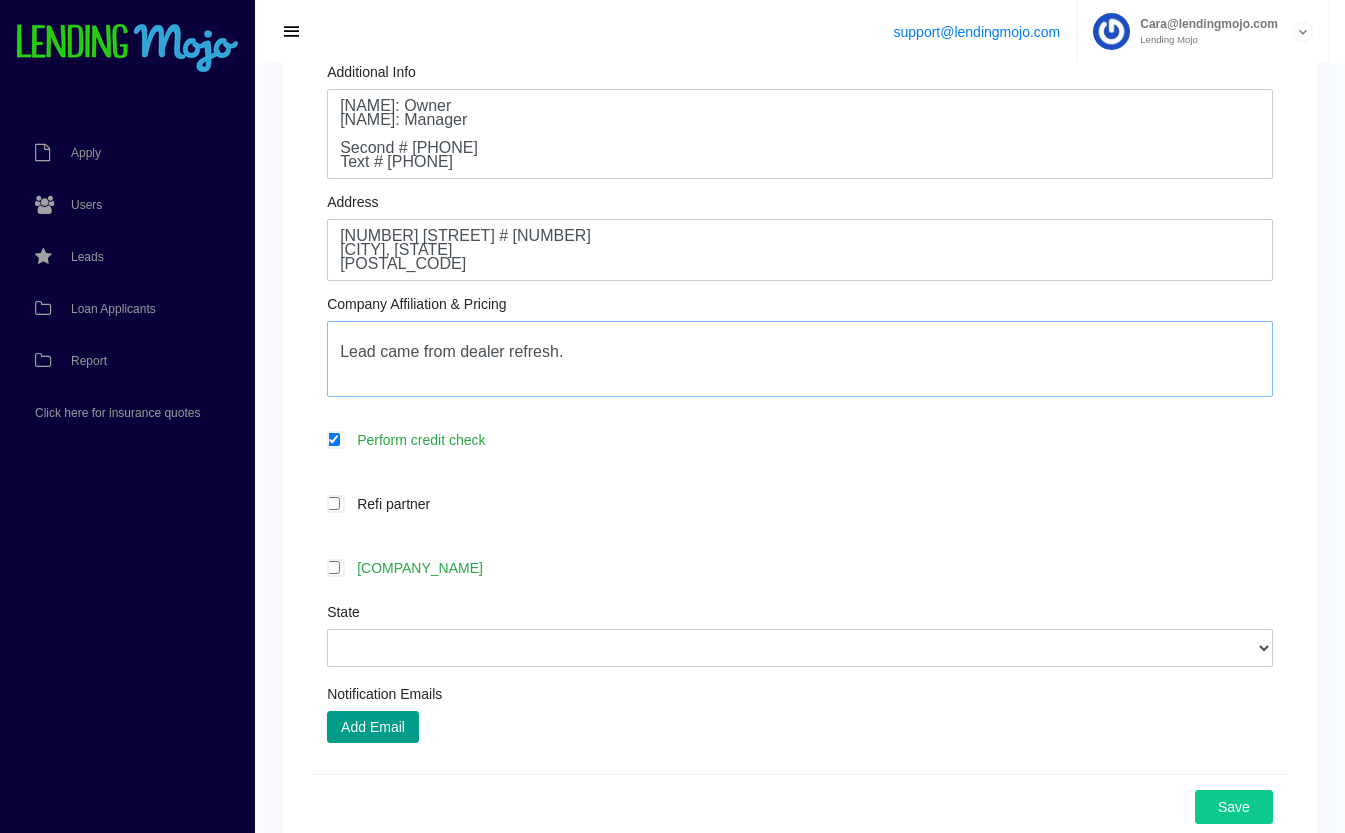 scroll, scrollTop: 556, scrollLeft: 0, axis: vertical 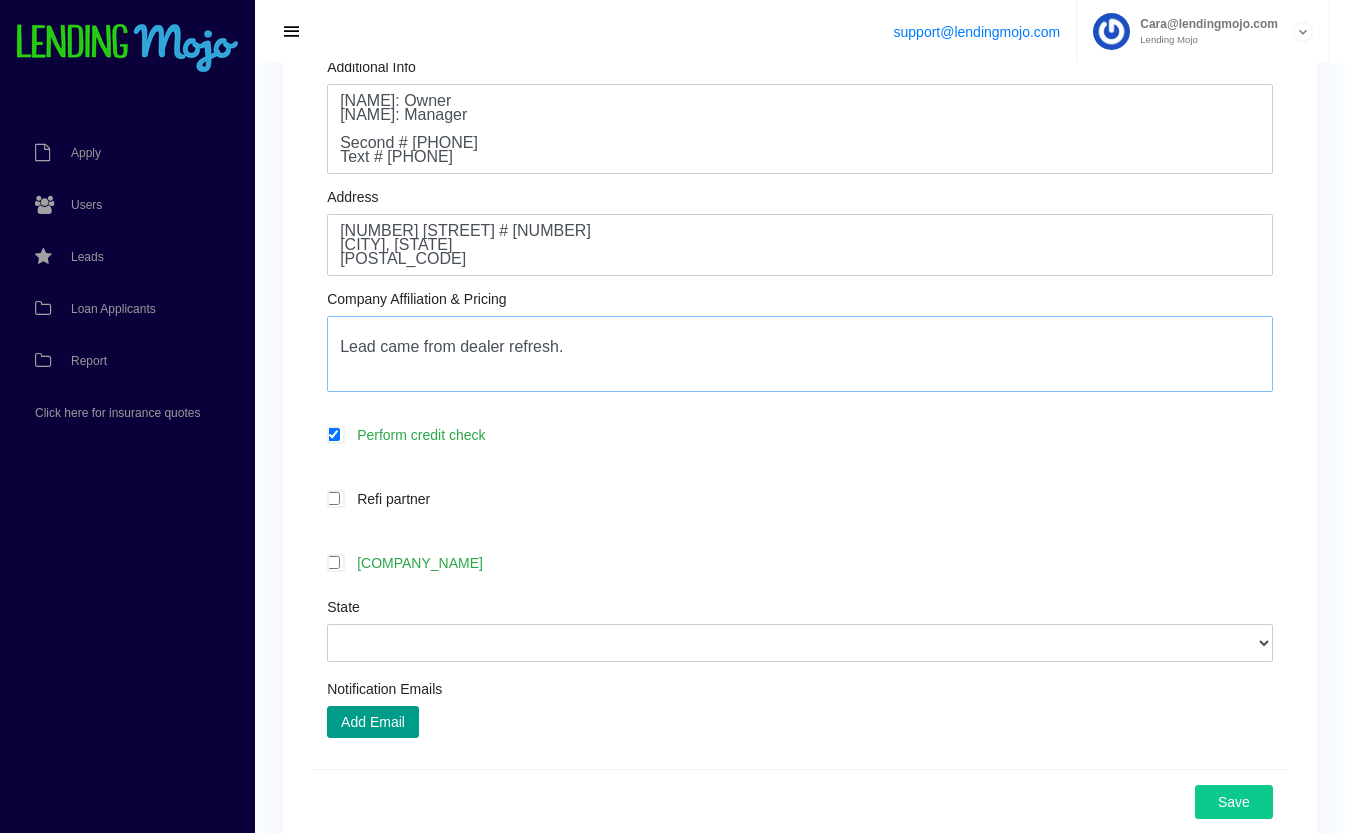 type on "Lead came from dealer refresh." 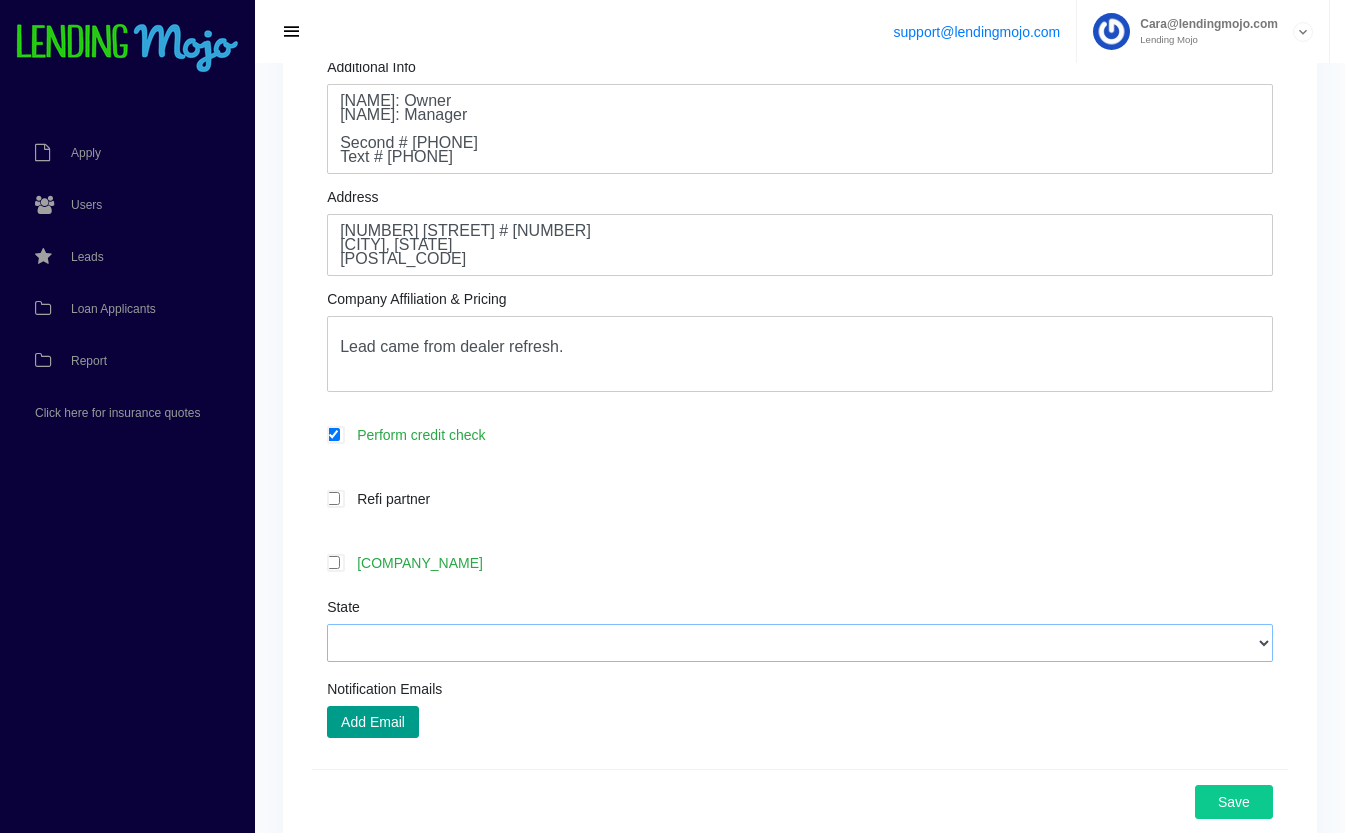 click on "[STATE]
[STATE]
[STATE]
[STATE]
[STATE]
[STATE]
[STATE]
[STATE]
[STATE]
[STATE]
[STATE]
[STATE]
[STATE]
[STATE]
[STATE]
[STATE]
[STATE]
[STATE]
[STATE]
[STATE]
[STATE]
[STATE]
[STATE]
[STATE]
[STATE]
[STATE]
[STATE]
[STATE]
[STATE]
[STATE]
[STATE]
[STATE]
[STATE]
[STATE]
[STATE]
[STATE]
[STATE]
[STATE]
[STATE]
[STATE]
[STATE]
[STATE]
[STATE]
[STATE]
[STATE]
[STATE]
[STATE]
[STATE]" at bounding box center (800, 643) 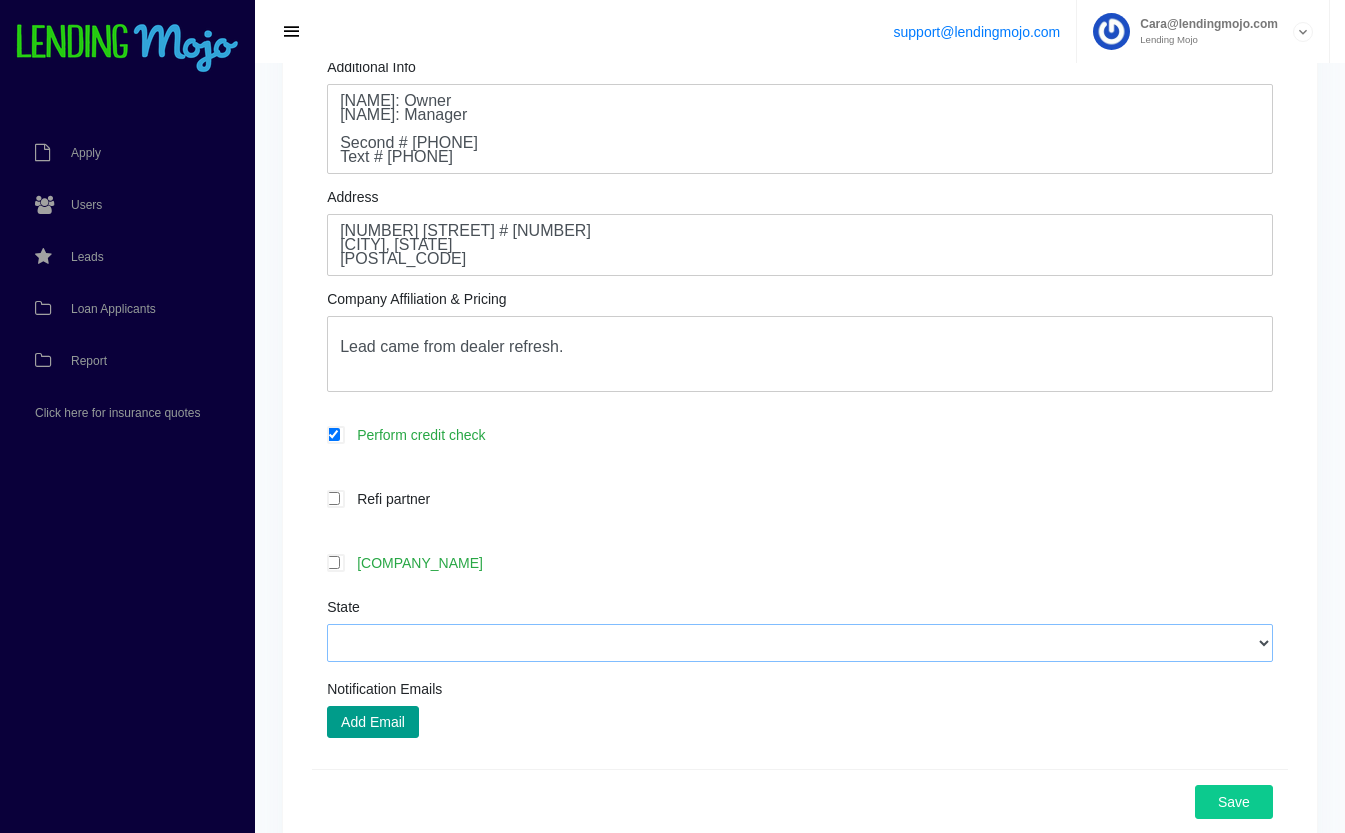 select on "TX" 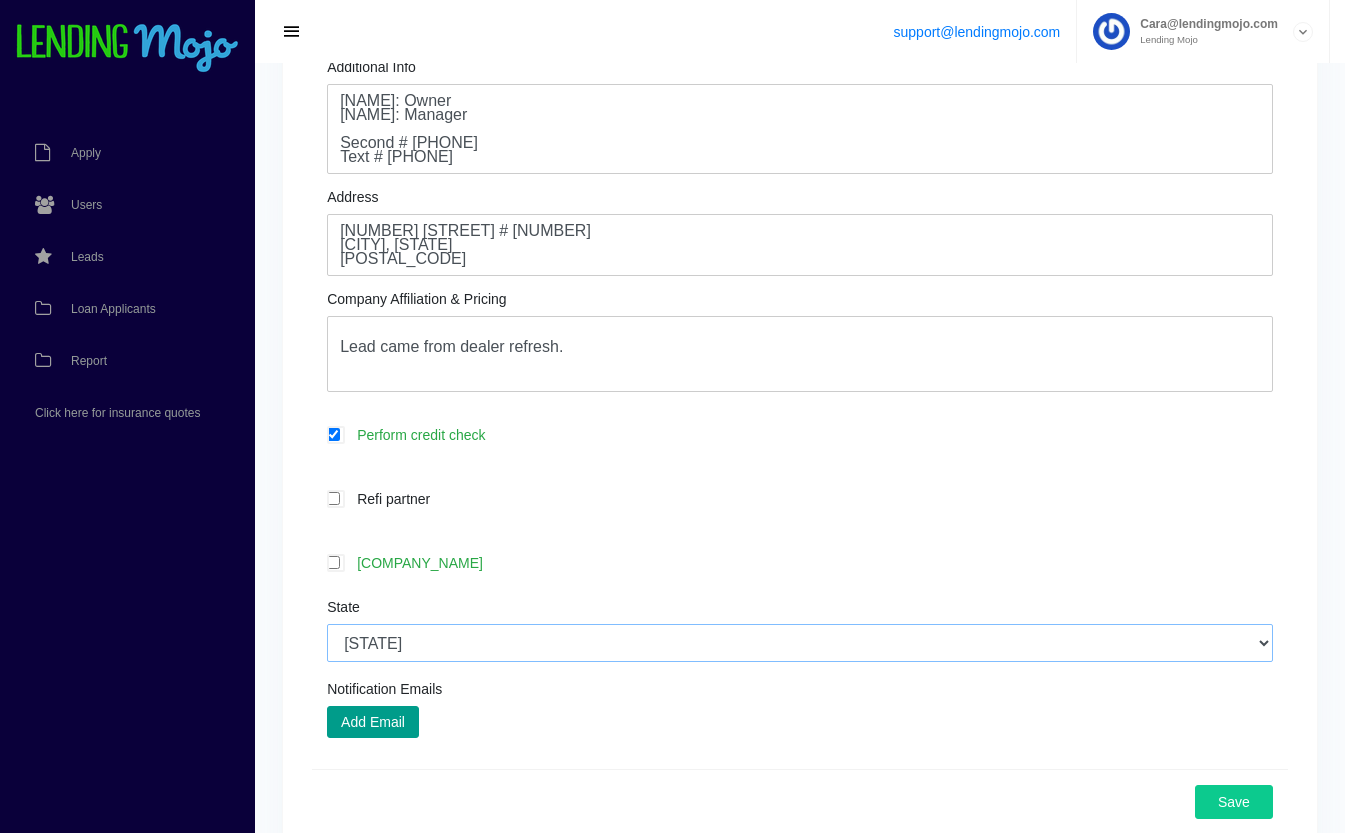 click on "[STATE]
[STATE]
[STATE]
[STATE]
[STATE]
[STATE]
[STATE]
[STATE]
[STATE]
[STATE]
[STATE]
[STATE]
[STATE]
[STATE]
[STATE]
[STATE]
[STATE]
[STATE]
[STATE]
[STATE]
[STATE]
[STATE]
[STATE]
[STATE]
[STATE]
[STATE]
[STATE]
[STATE]
[STATE]
[STATE]
[STATE]
[STATE]
[STATE]
[STATE]
[STATE]
[STATE]
[STATE]
[STATE]
[STATE]
[STATE]
[STATE]
[STATE]
[STATE]
[STATE]
[STATE]
[STATE]
[STATE]
[STATE]" at bounding box center (800, 643) 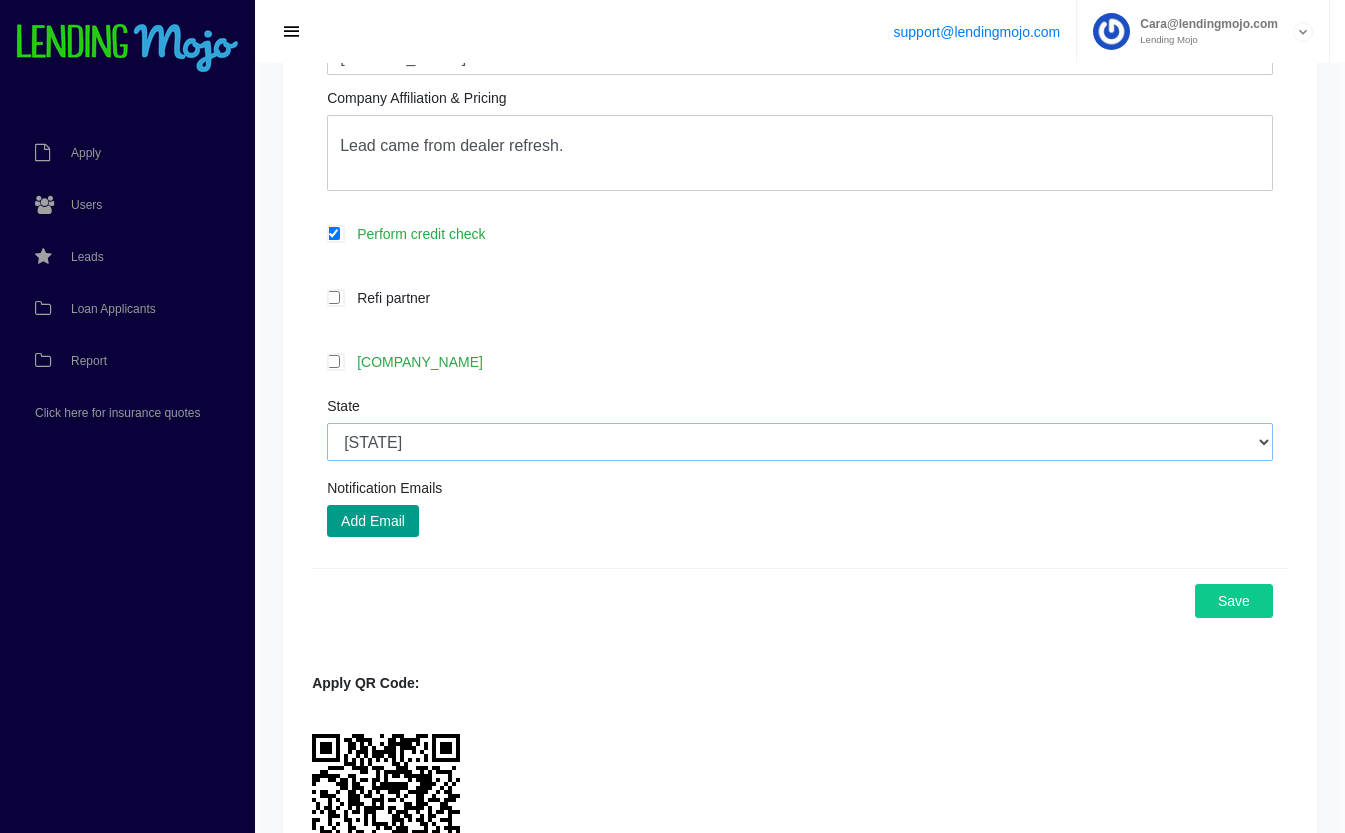 scroll, scrollTop: 930, scrollLeft: 0, axis: vertical 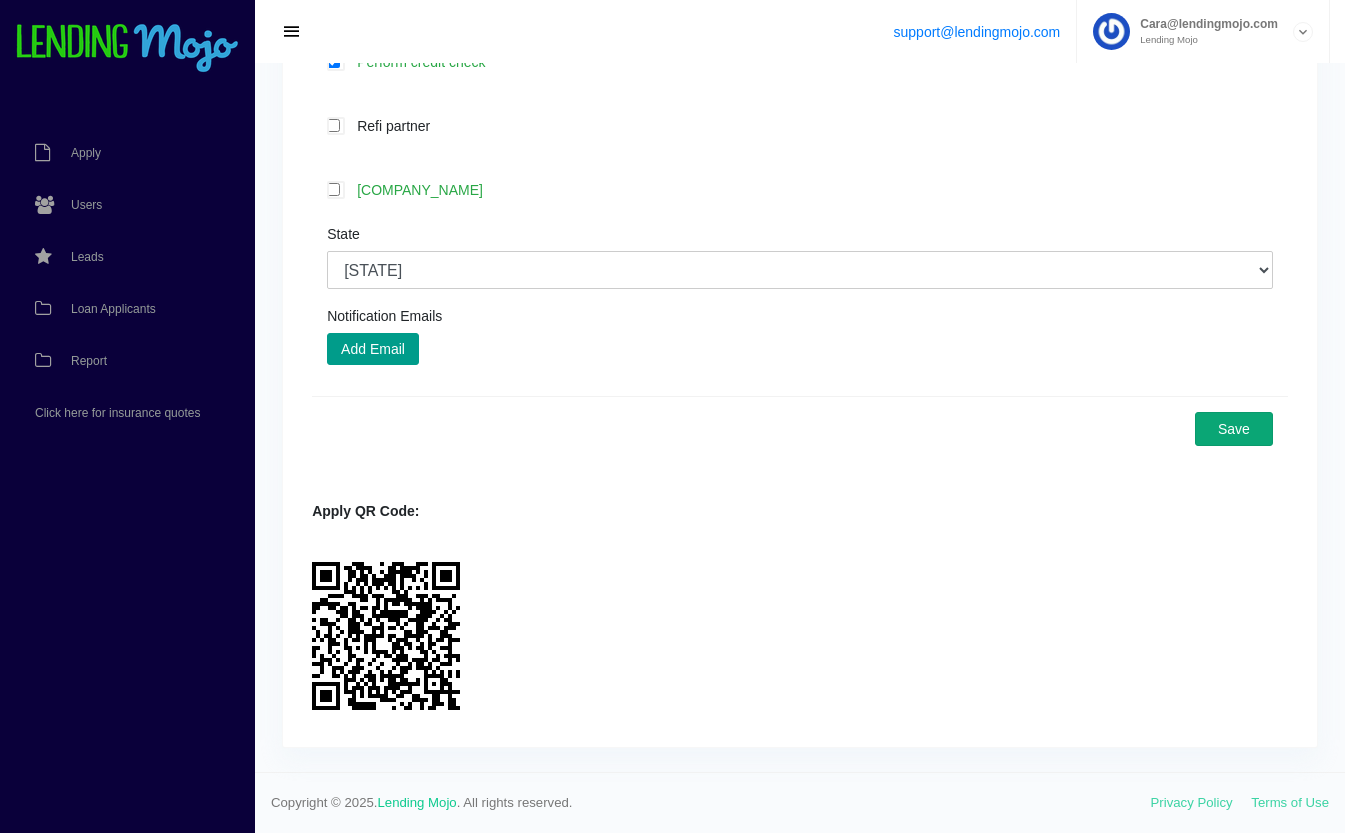 click on "Save" at bounding box center [1234, 429] 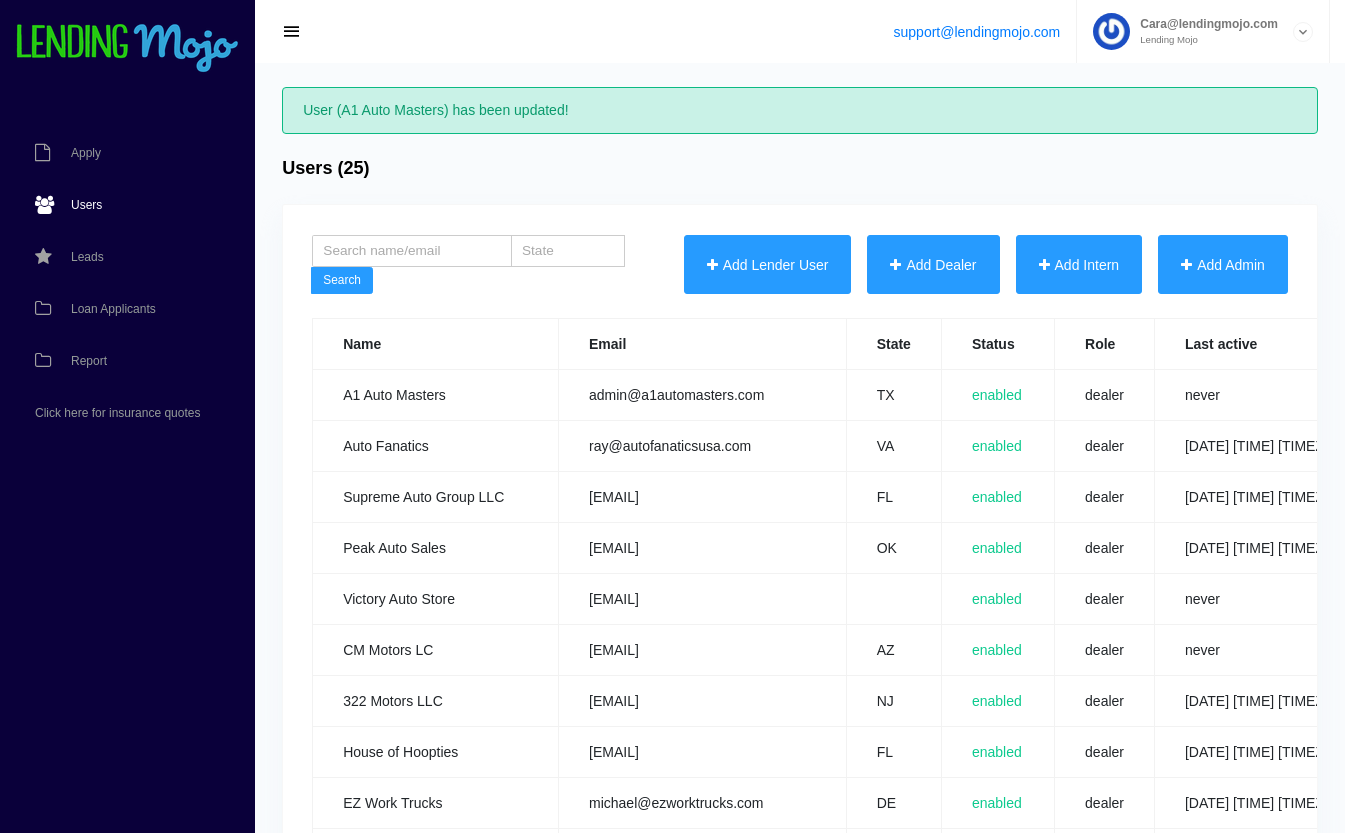 scroll, scrollTop: 0, scrollLeft: 0, axis: both 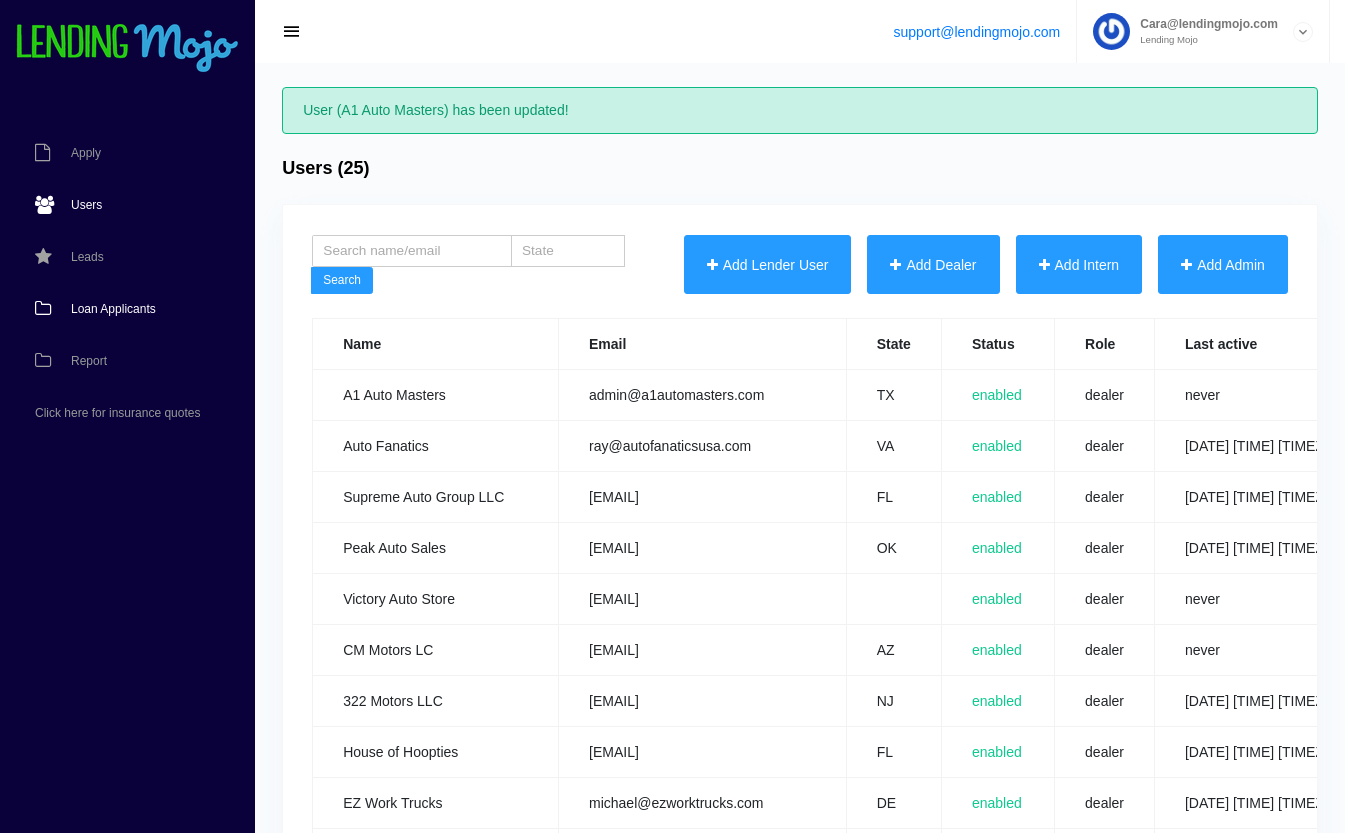 click on "Loan Applicants" at bounding box center [113, 309] 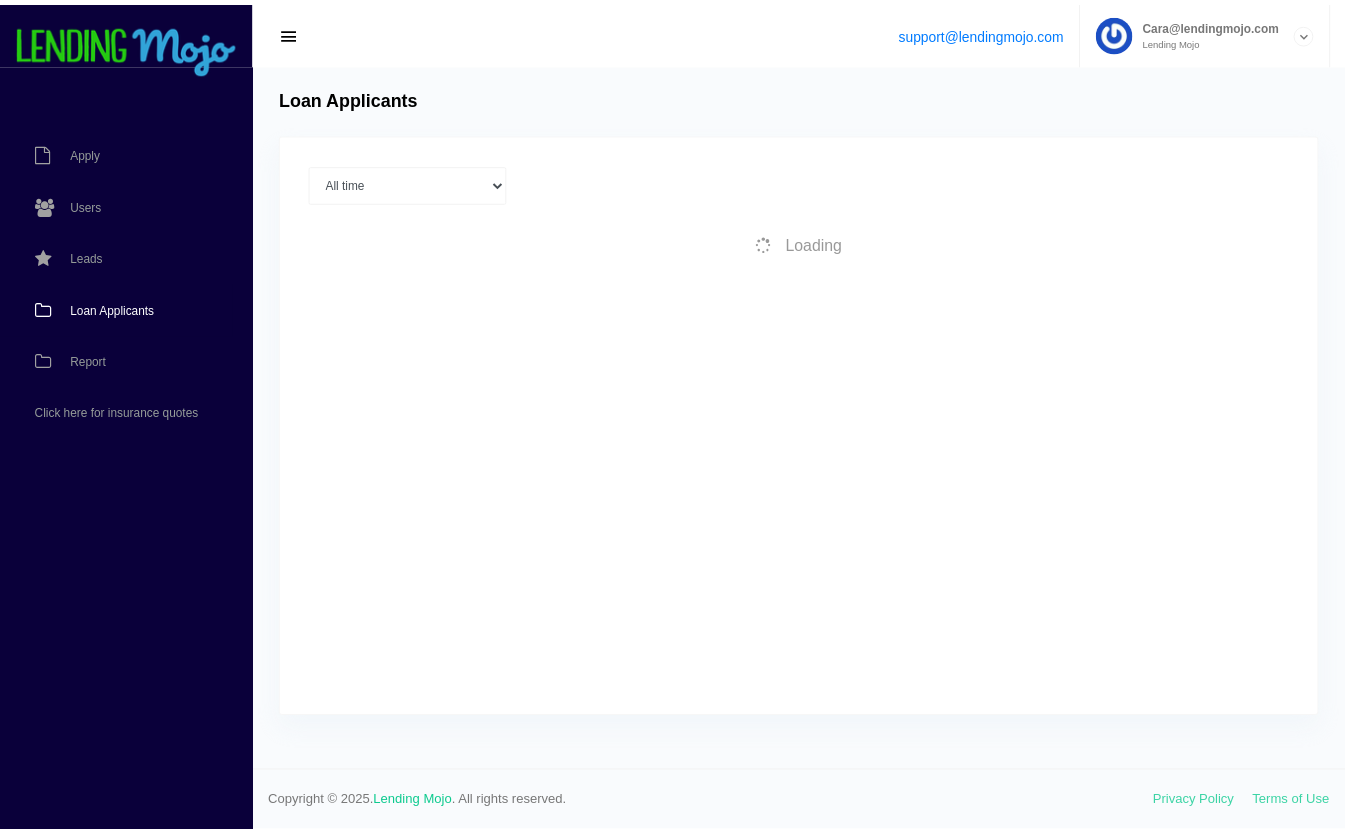 scroll, scrollTop: 0, scrollLeft: 0, axis: both 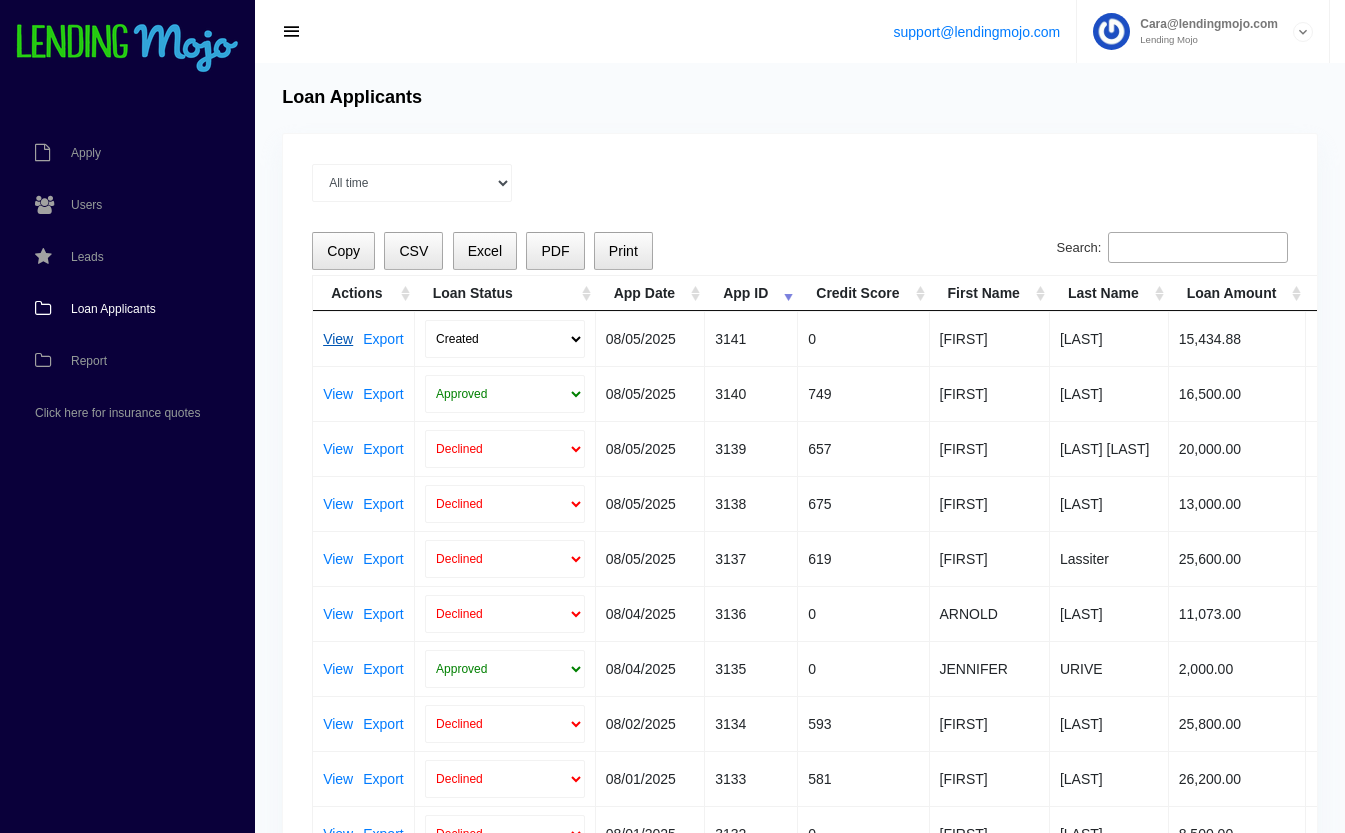 click on "View" at bounding box center [338, 339] 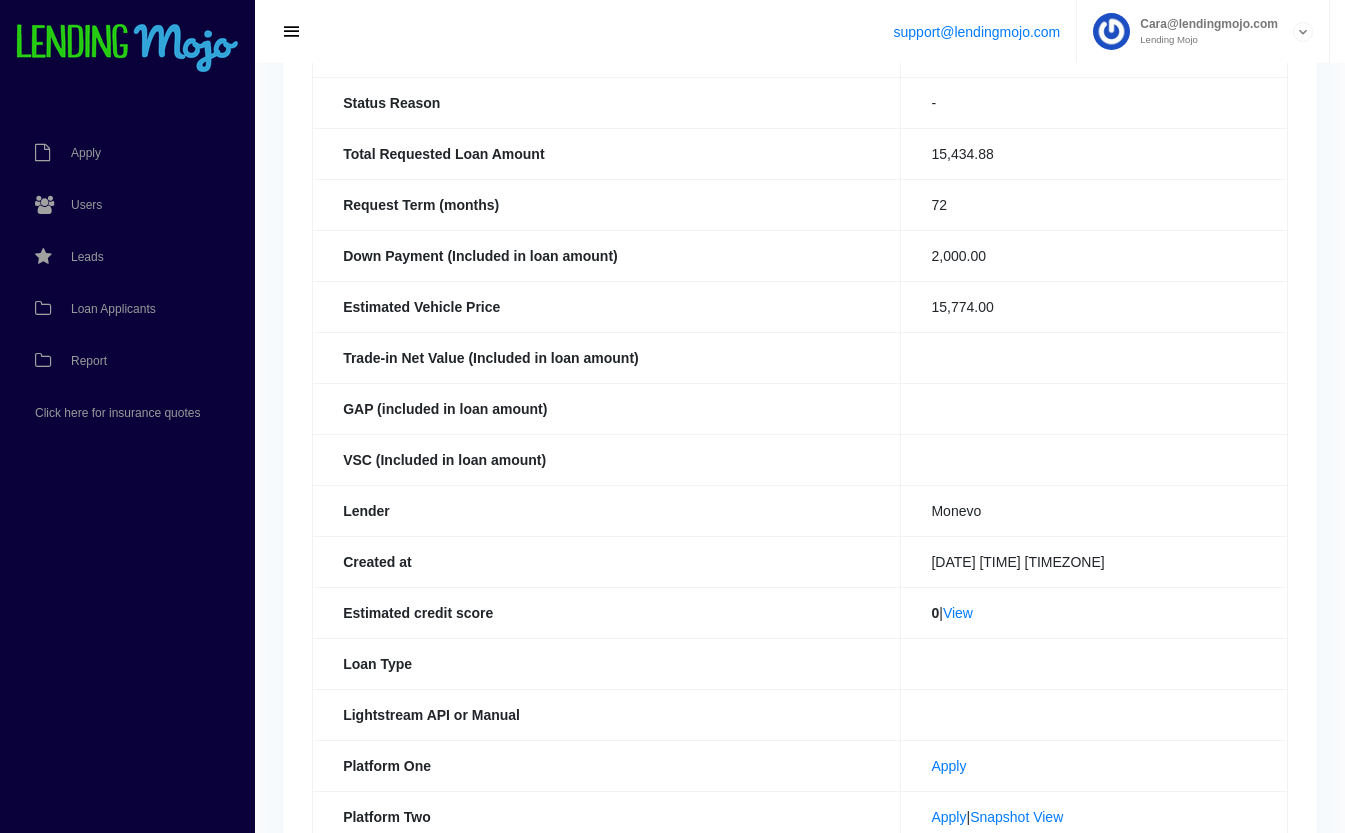 scroll, scrollTop: 215, scrollLeft: 0, axis: vertical 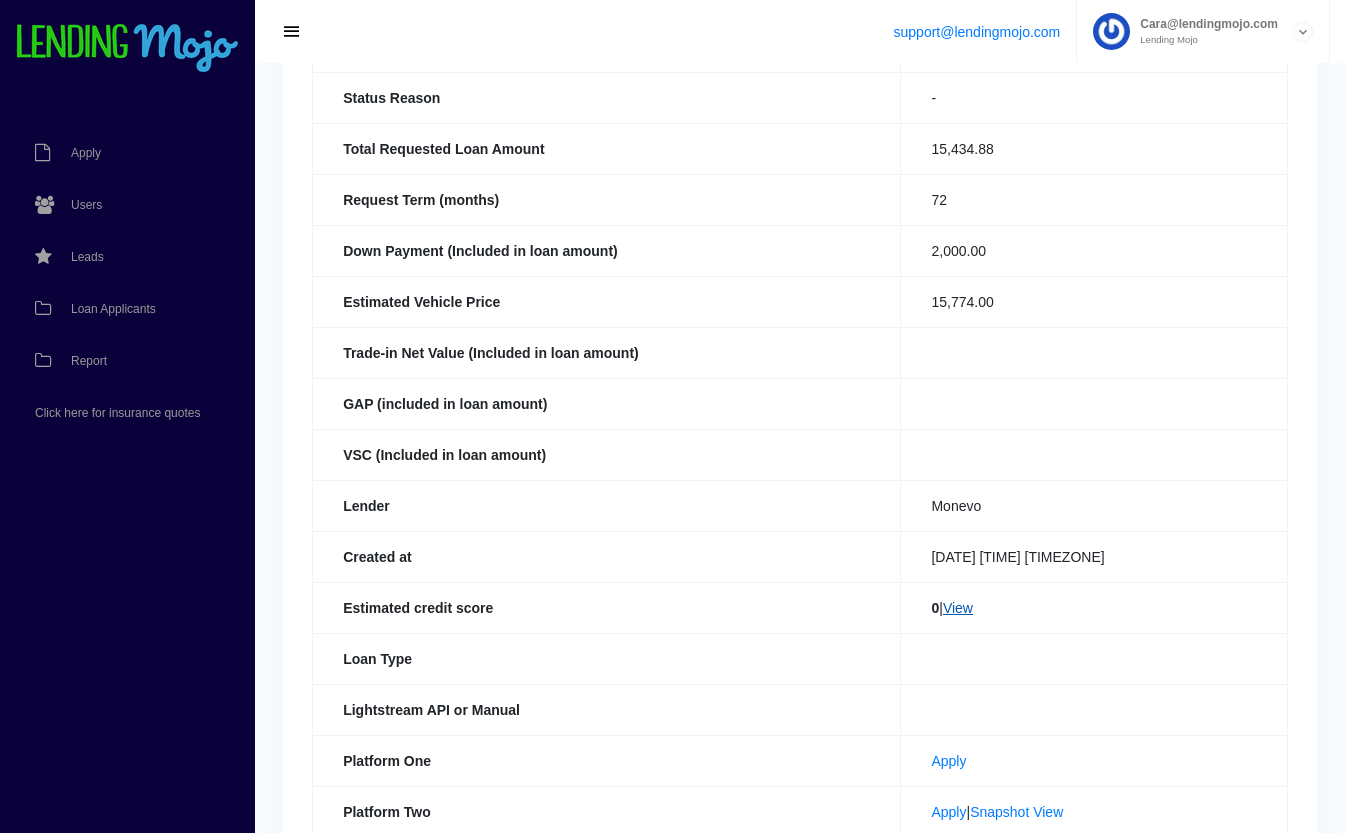 click on "View" at bounding box center (958, 608) 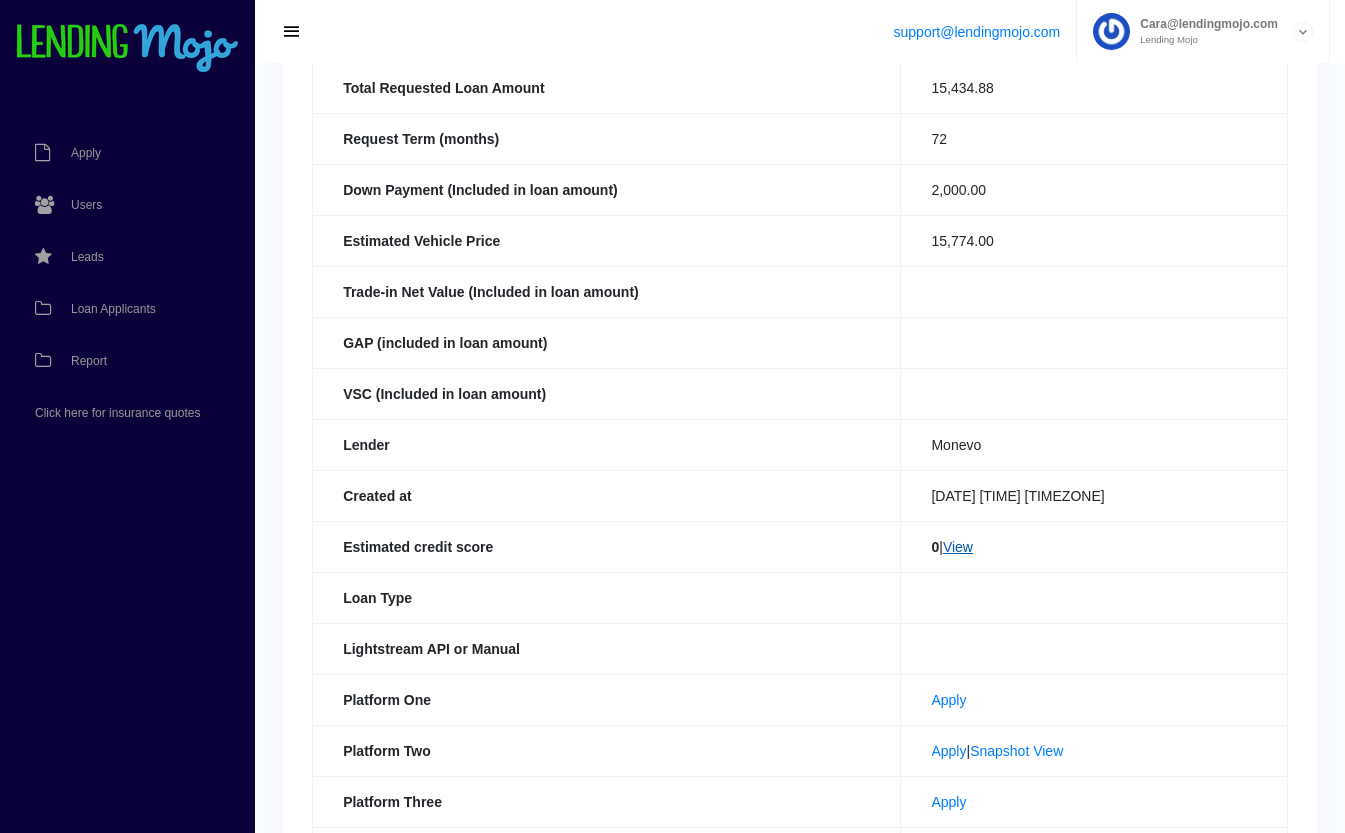 scroll, scrollTop: 0, scrollLeft: 0, axis: both 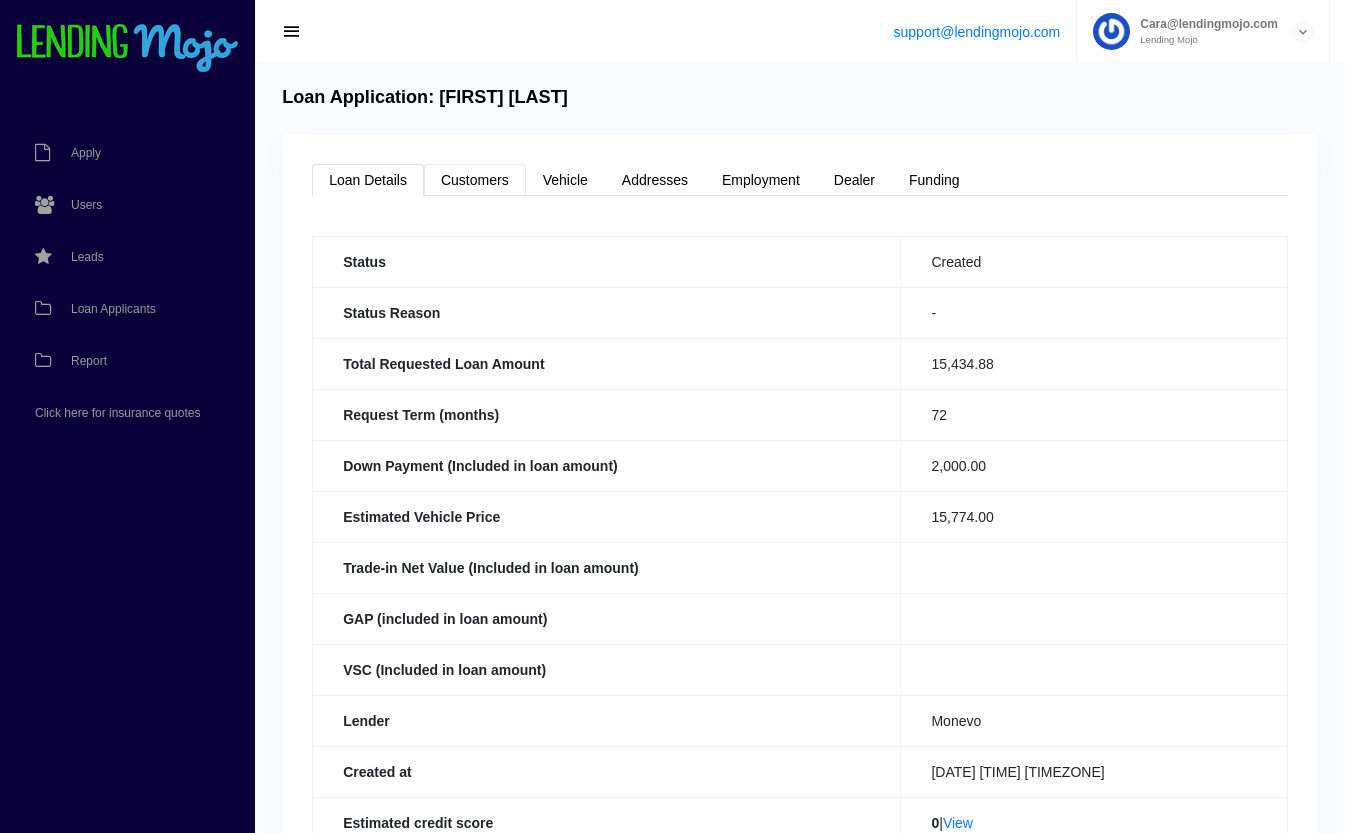 click on "Customers" at bounding box center [475, 180] 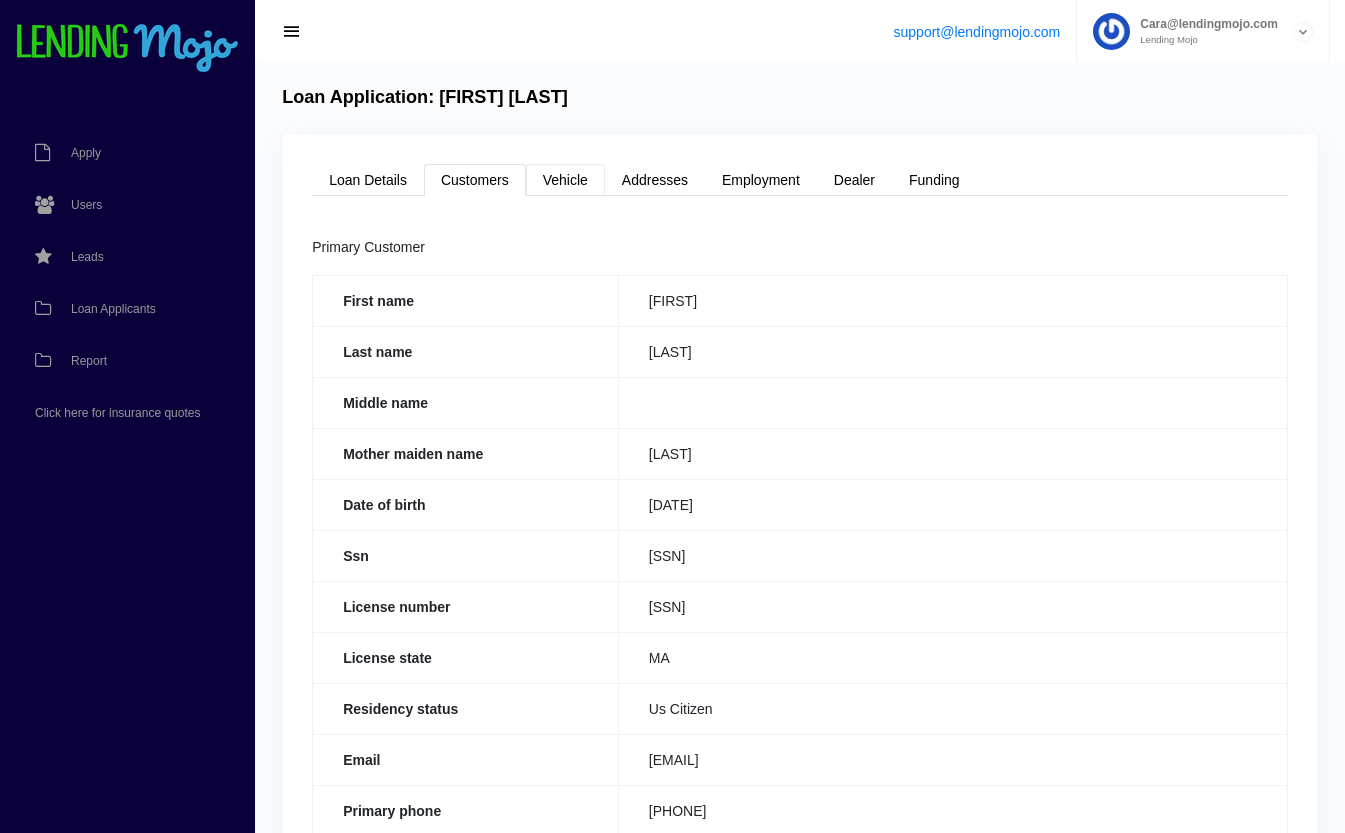 click on "Vehicle" at bounding box center (565, 180) 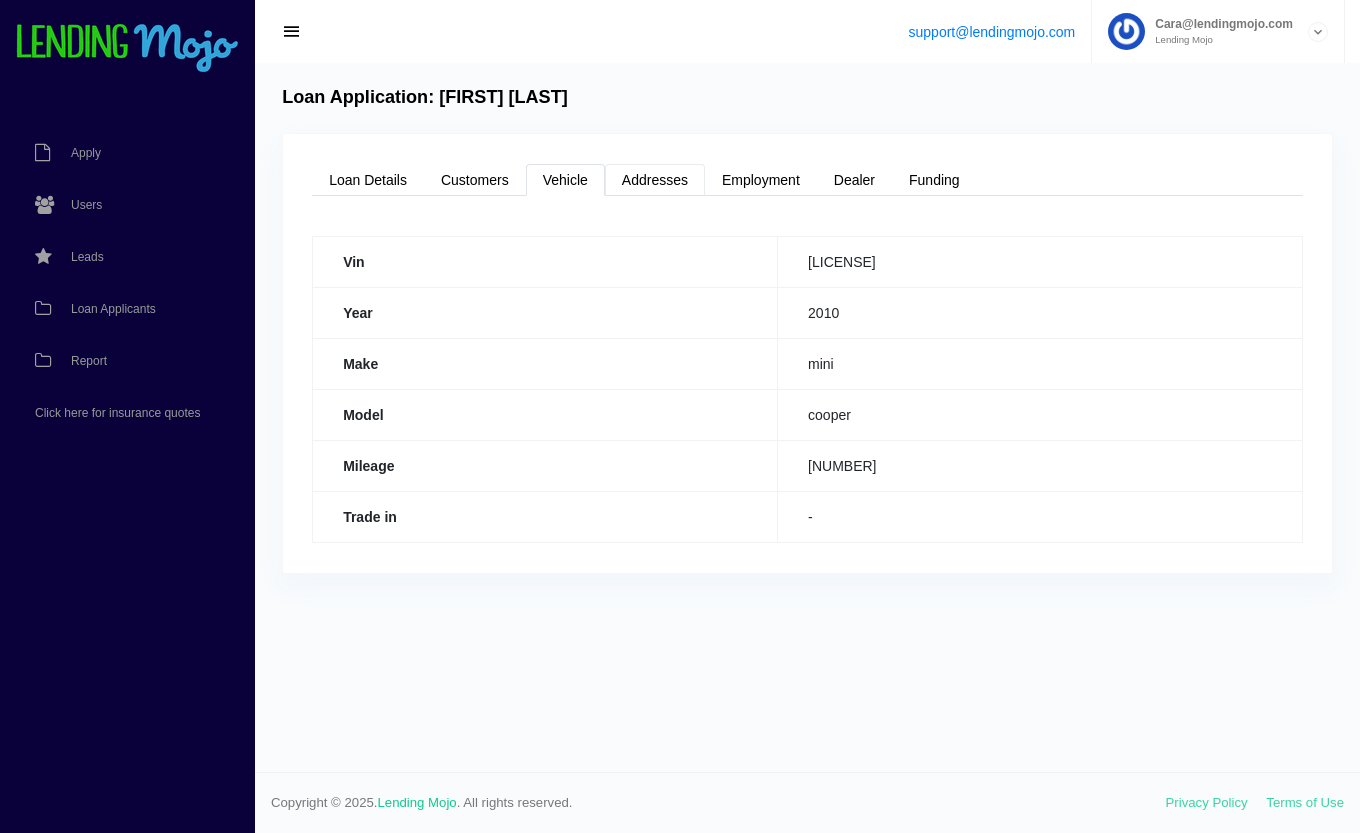 click on "Addresses" at bounding box center [655, 180] 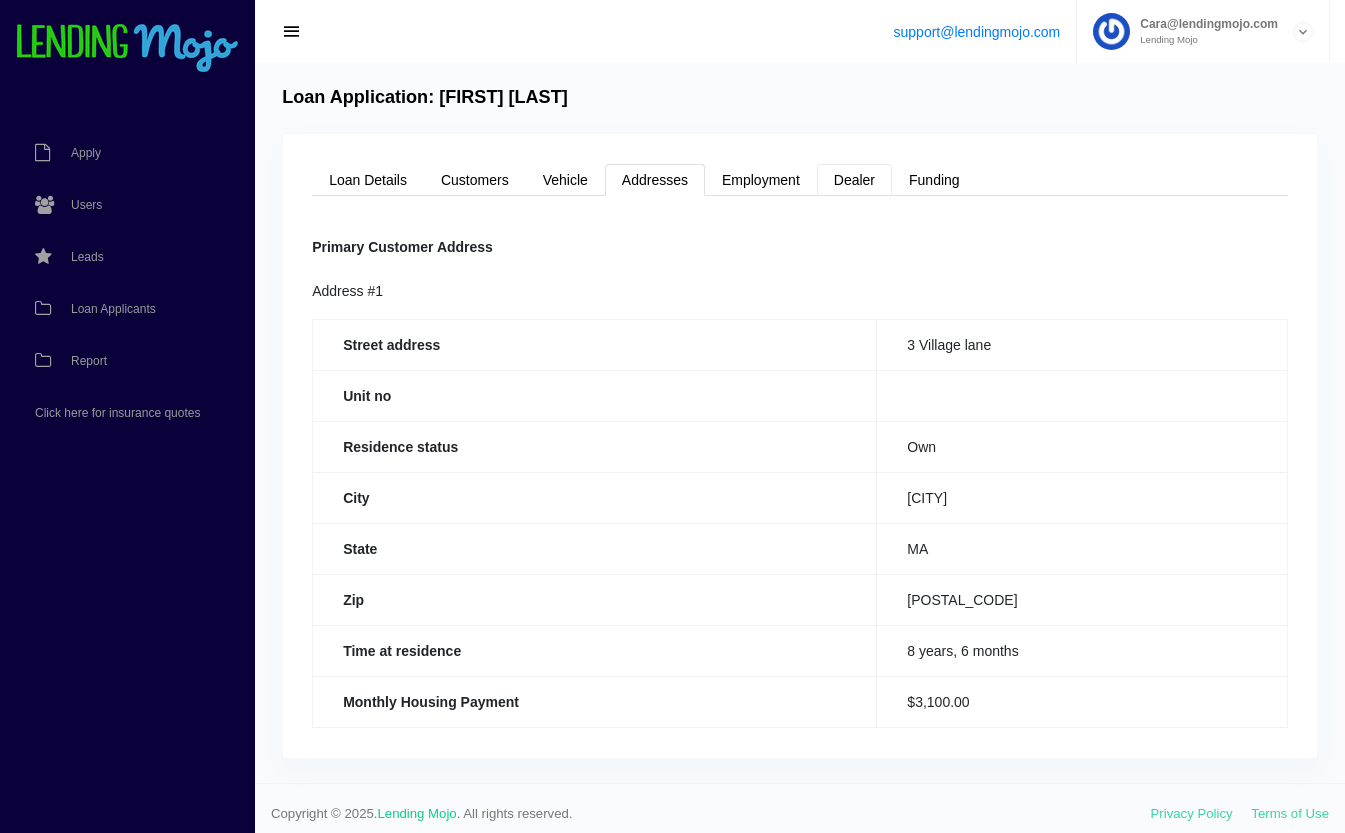click on "Dealer" at bounding box center [854, 180] 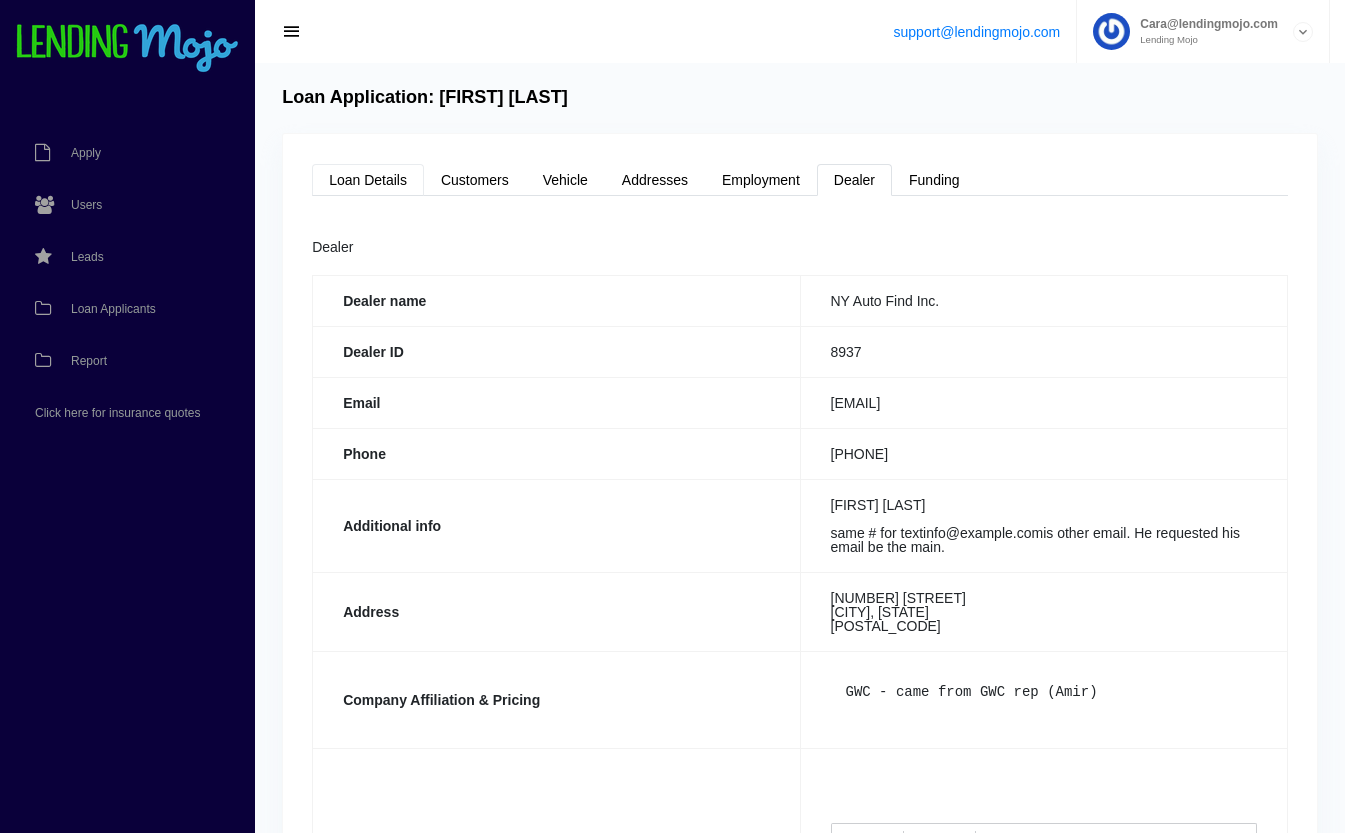click on "Loan Details" at bounding box center [368, 180] 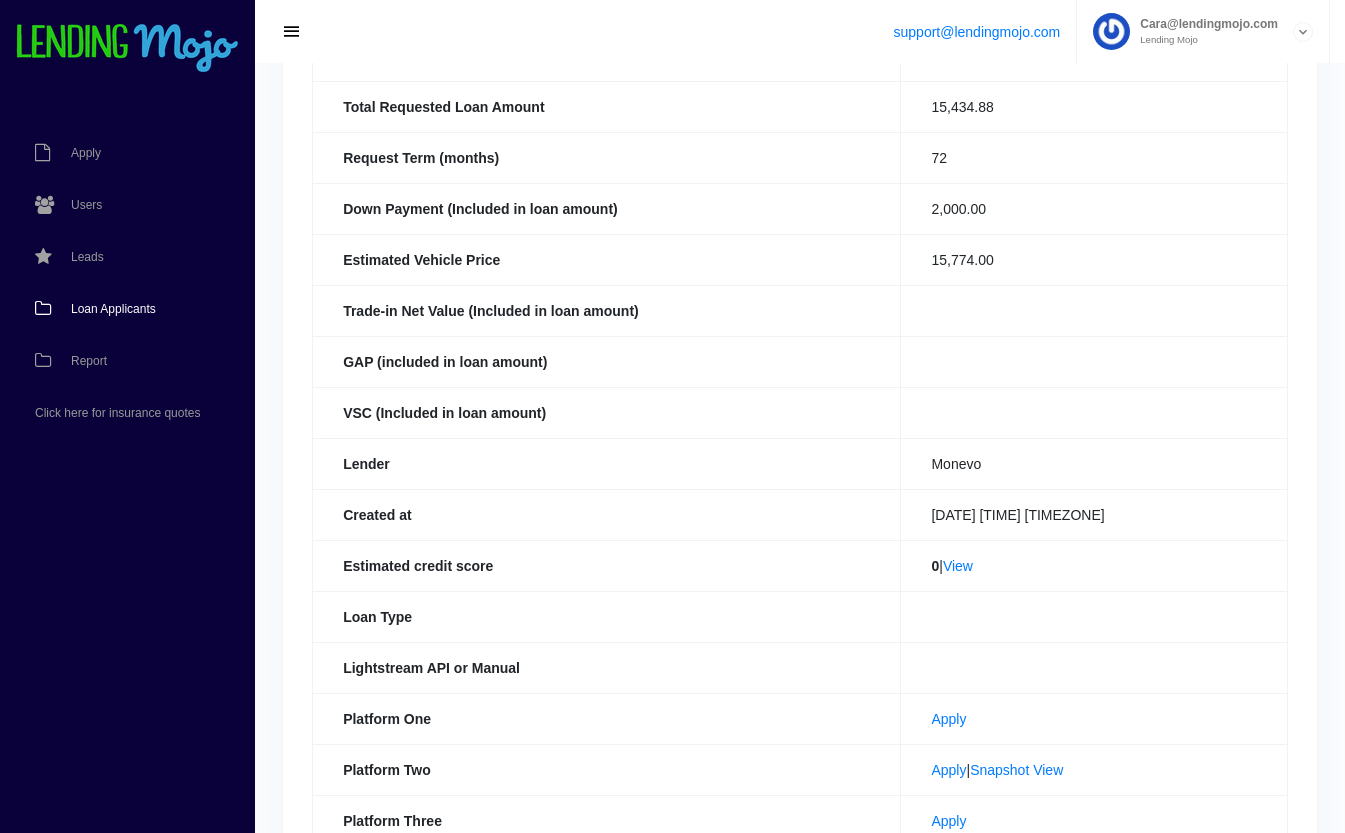 scroll, scrollTop: 437, scrollLeft: 0, axis: vertical 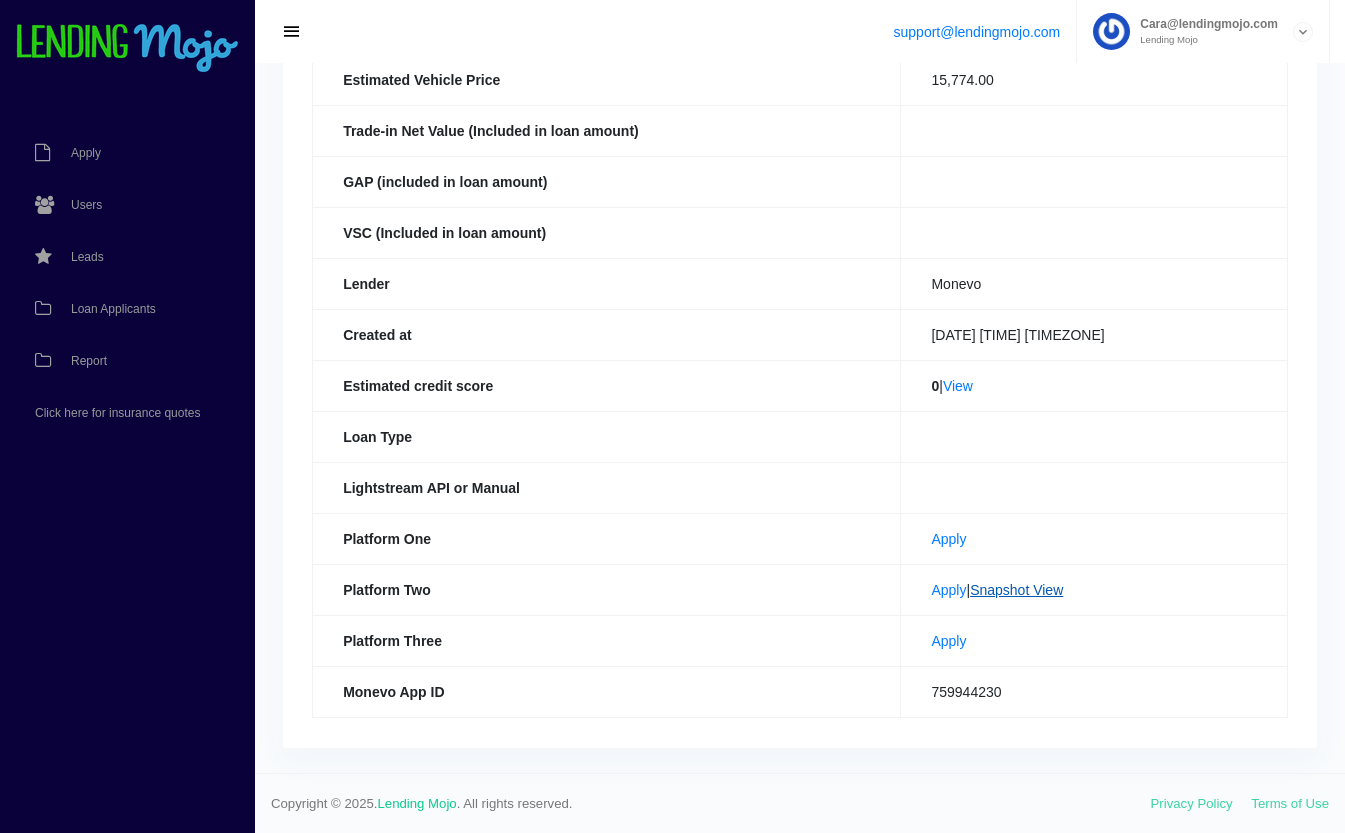click on "Snapshot View" at bounding box center (1016, 590) 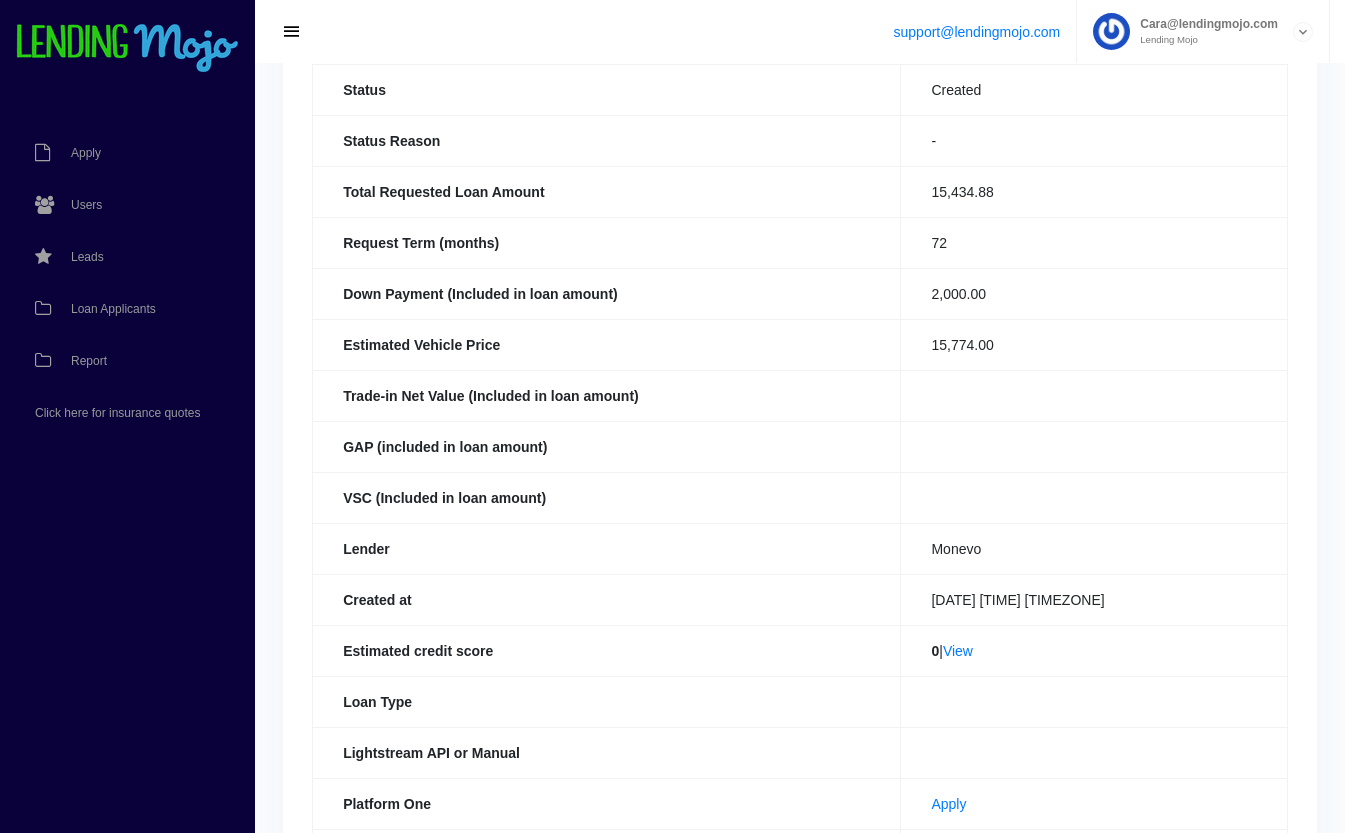 scroll, scrollTop: 0, scrollLeft: 0, axis: both 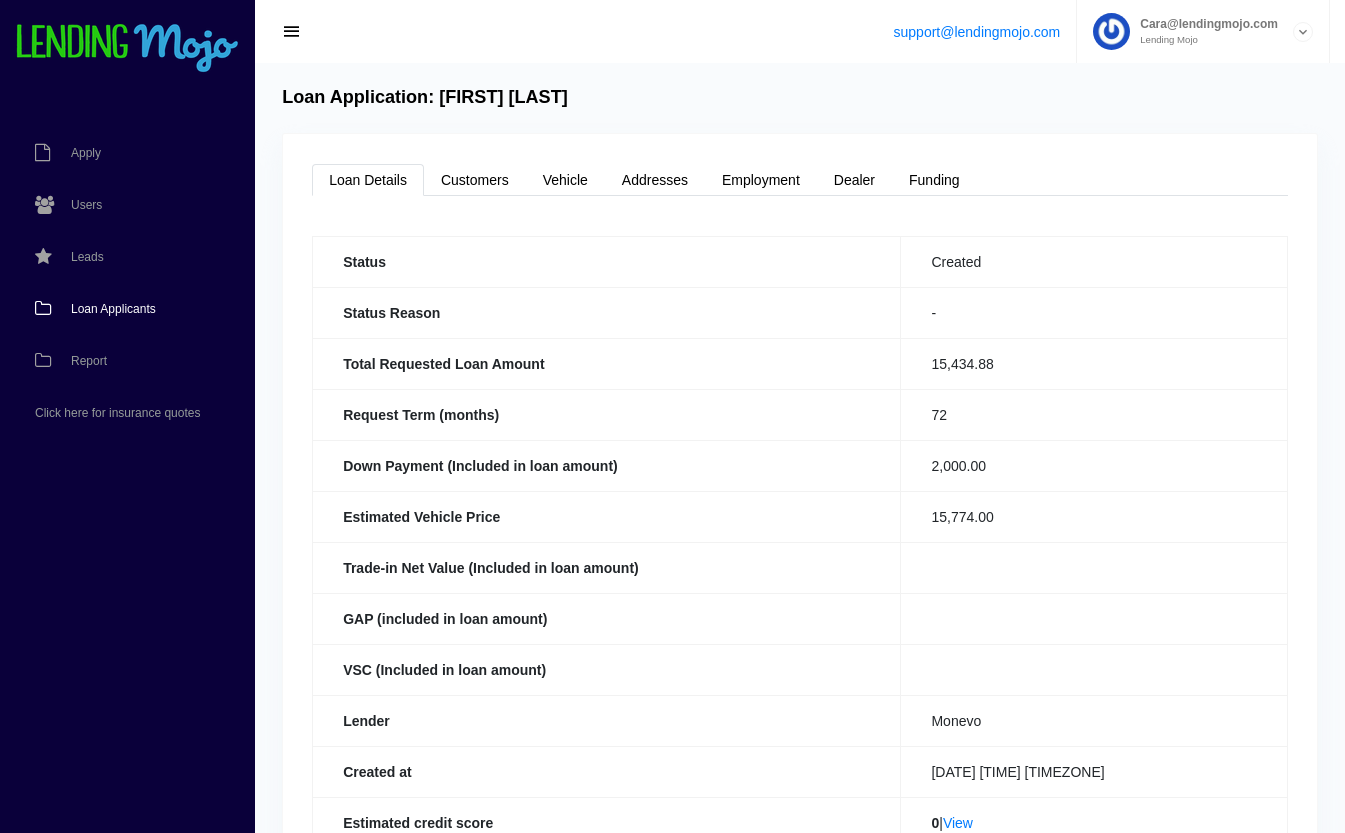 click on "Loan Applicants" at bounding box center [117, 309] 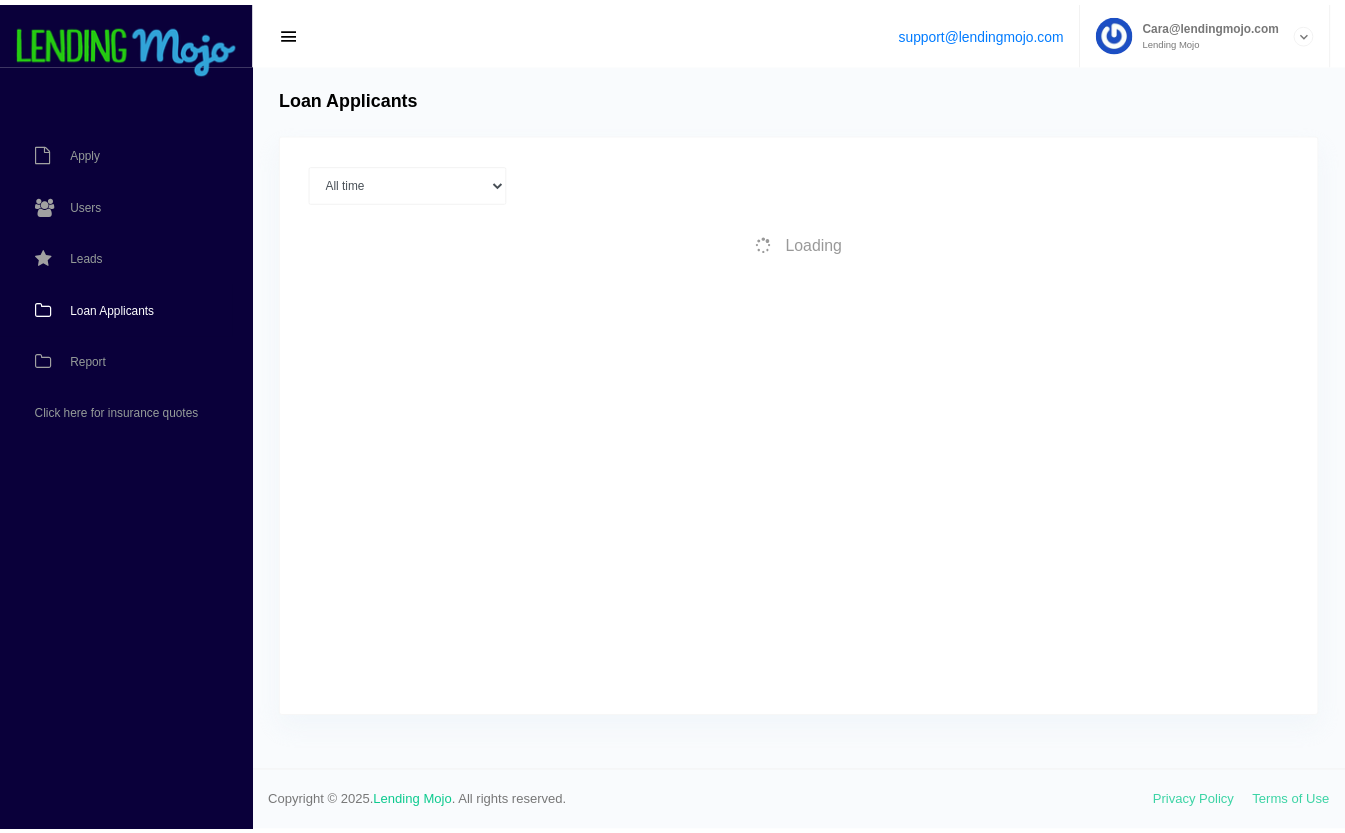scroll, scrollTop: 0, scrollLeft: 0, axis: both 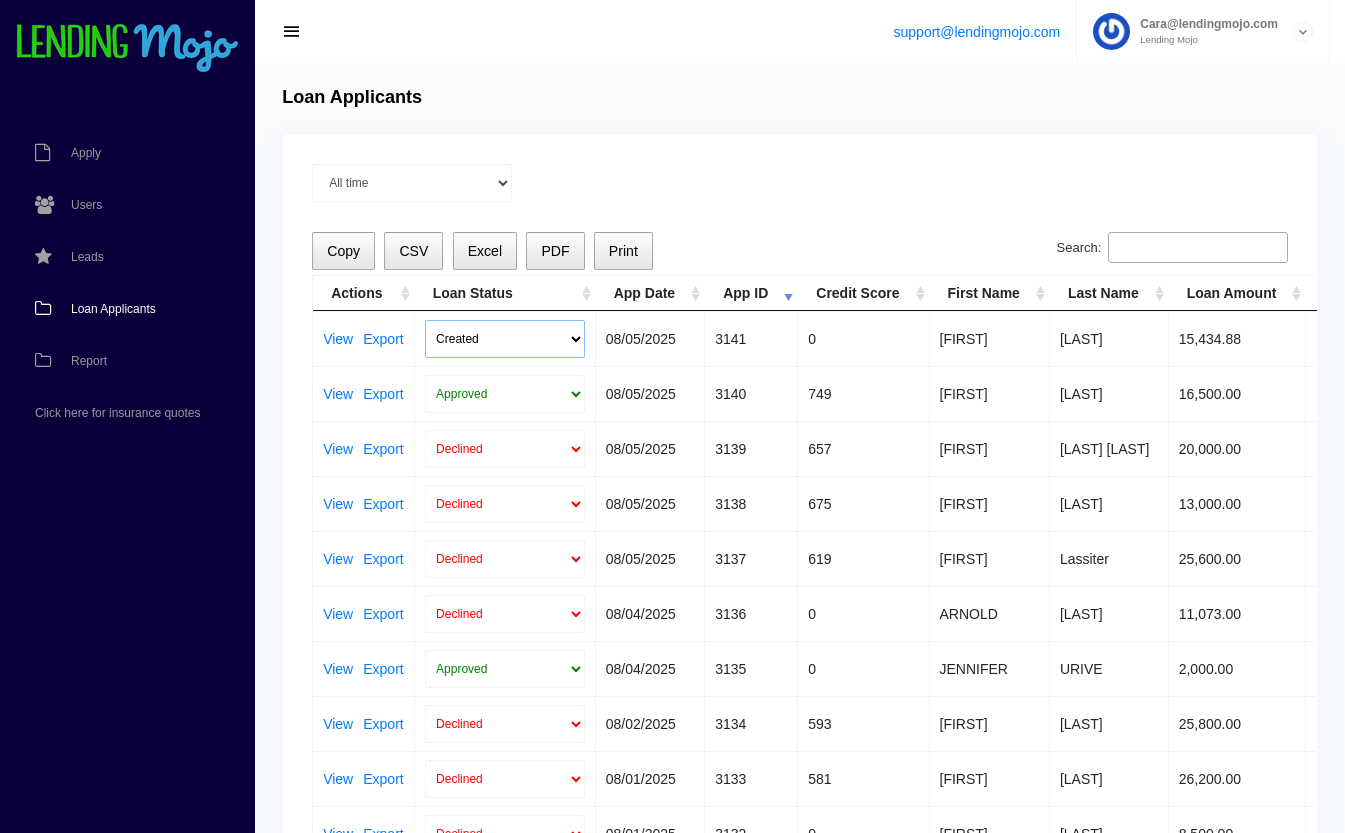 click on "Created Submitted" at bounding box center [505, 339] 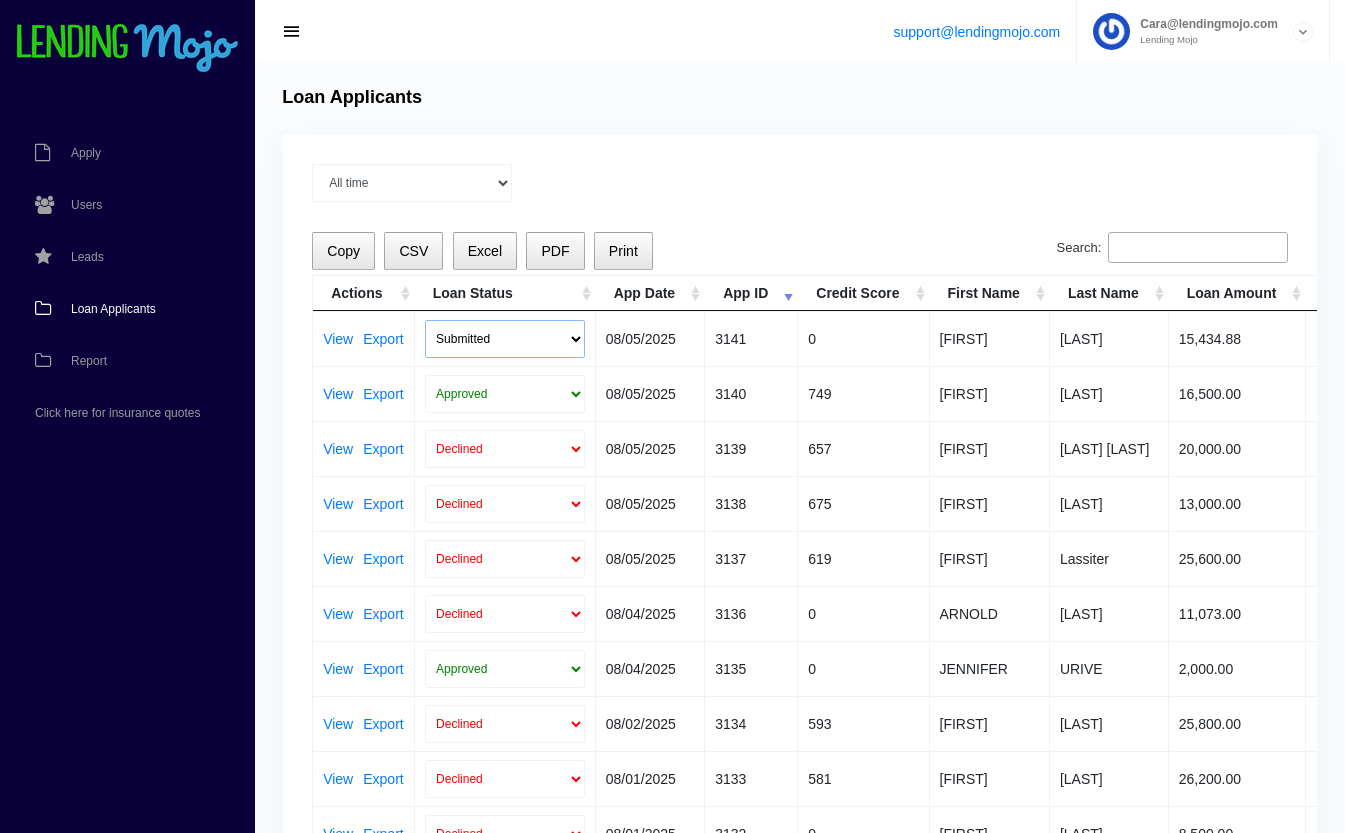 click on "Created Submitted" at bounding box center (505, 339) 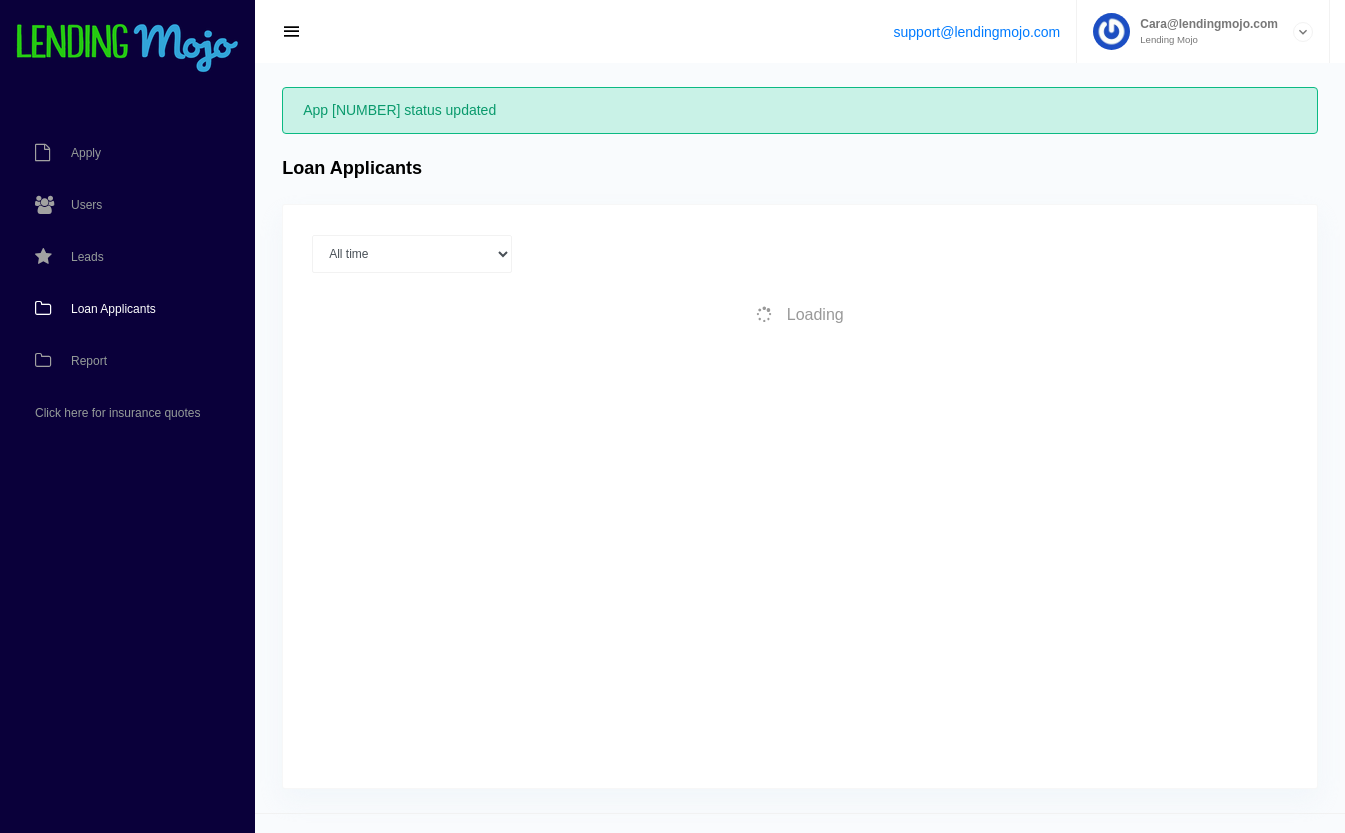 scroll, scrollTop: 0, scrollLeft: 0, axis: both 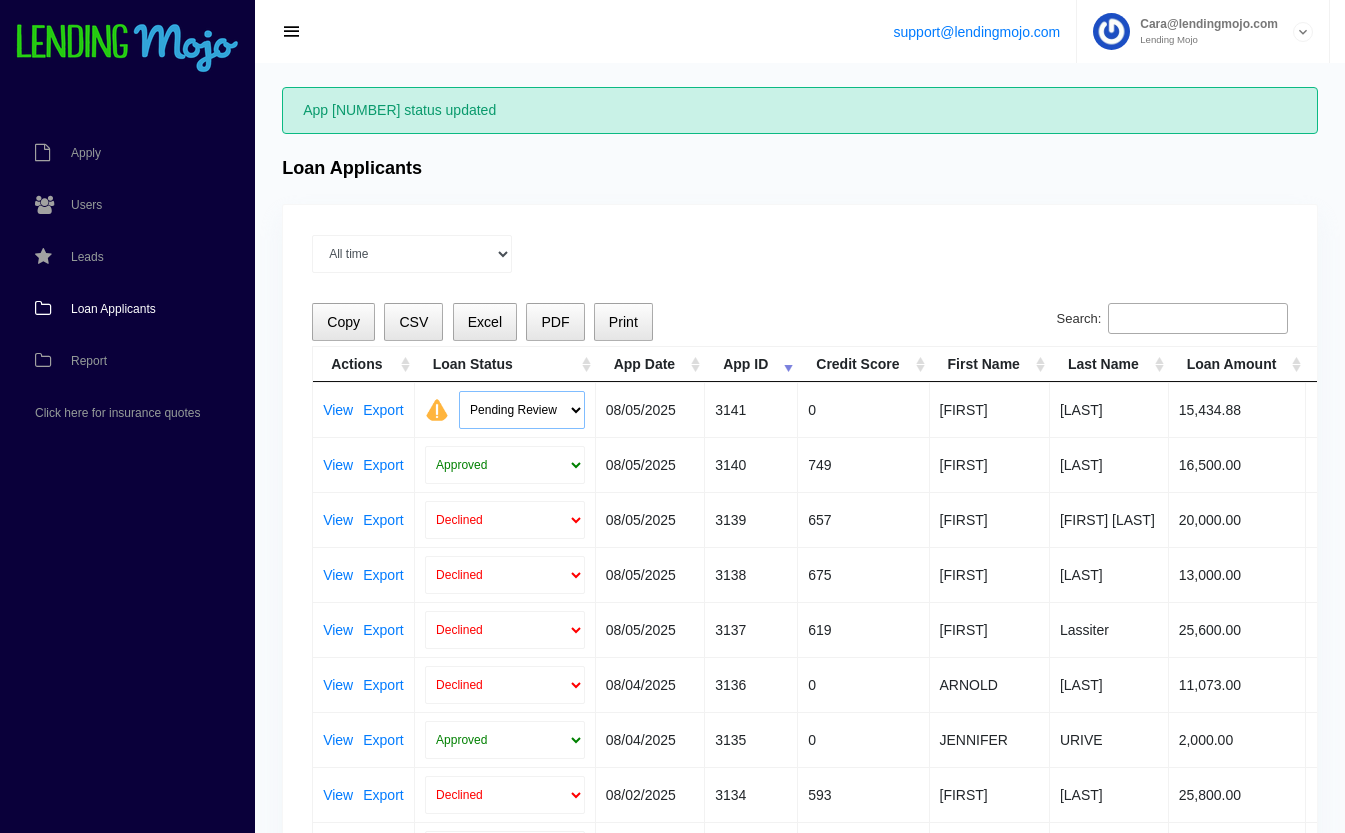 click on "Pending Review Approve Decline Unqualified" at bounding box center (522, 410) 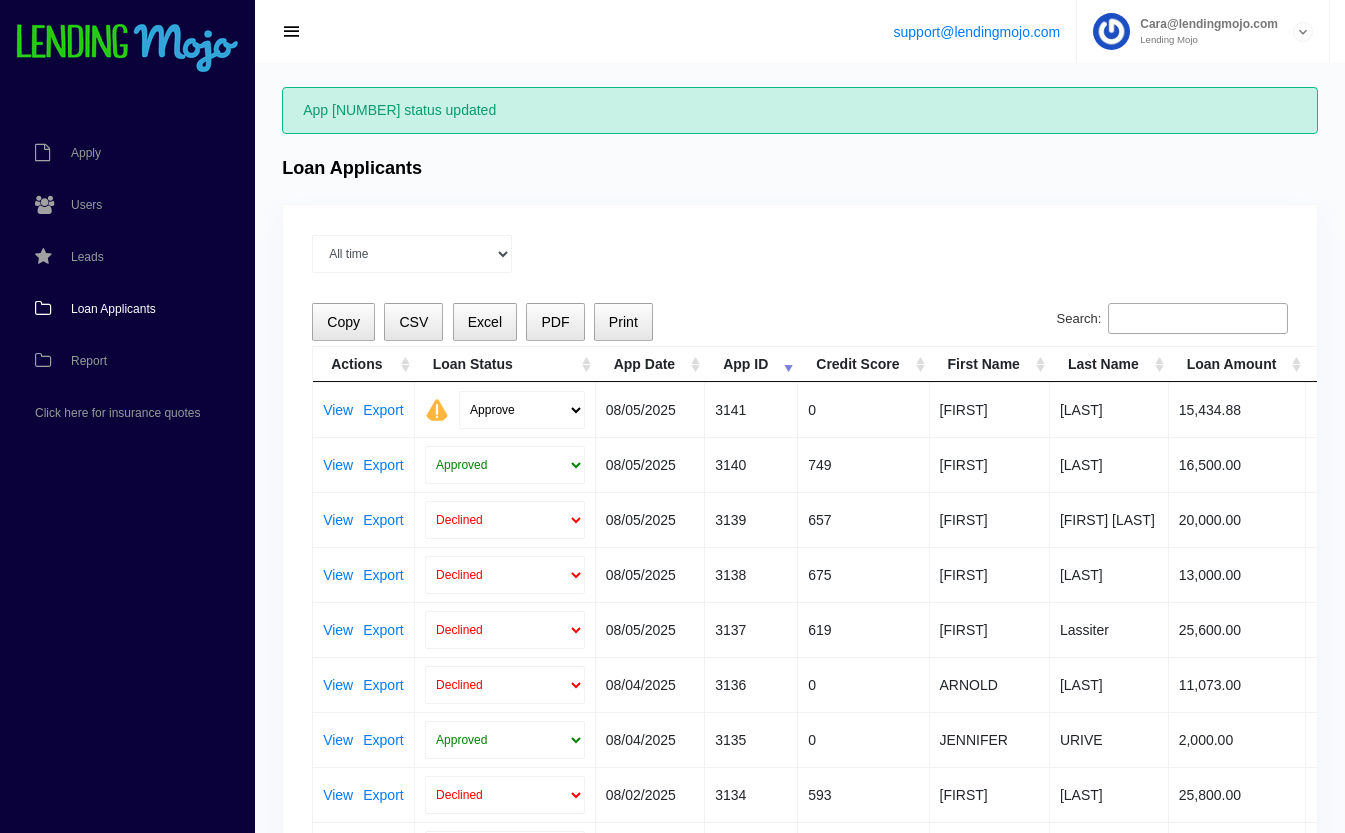 click on "Pending Review Approve Decline Unqualified" at bounding box center (522, 410) 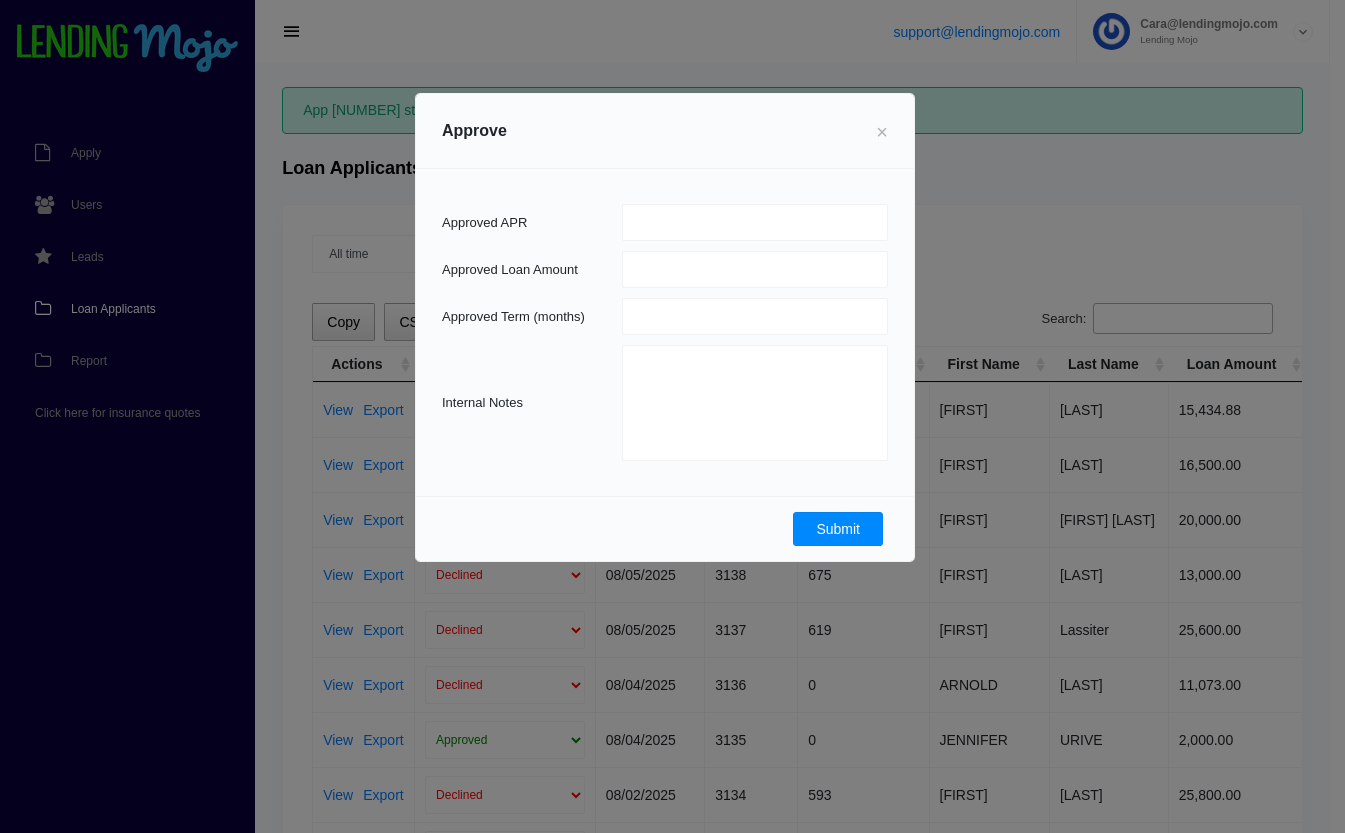 click on "Submit" at bounding box center [838, 529] 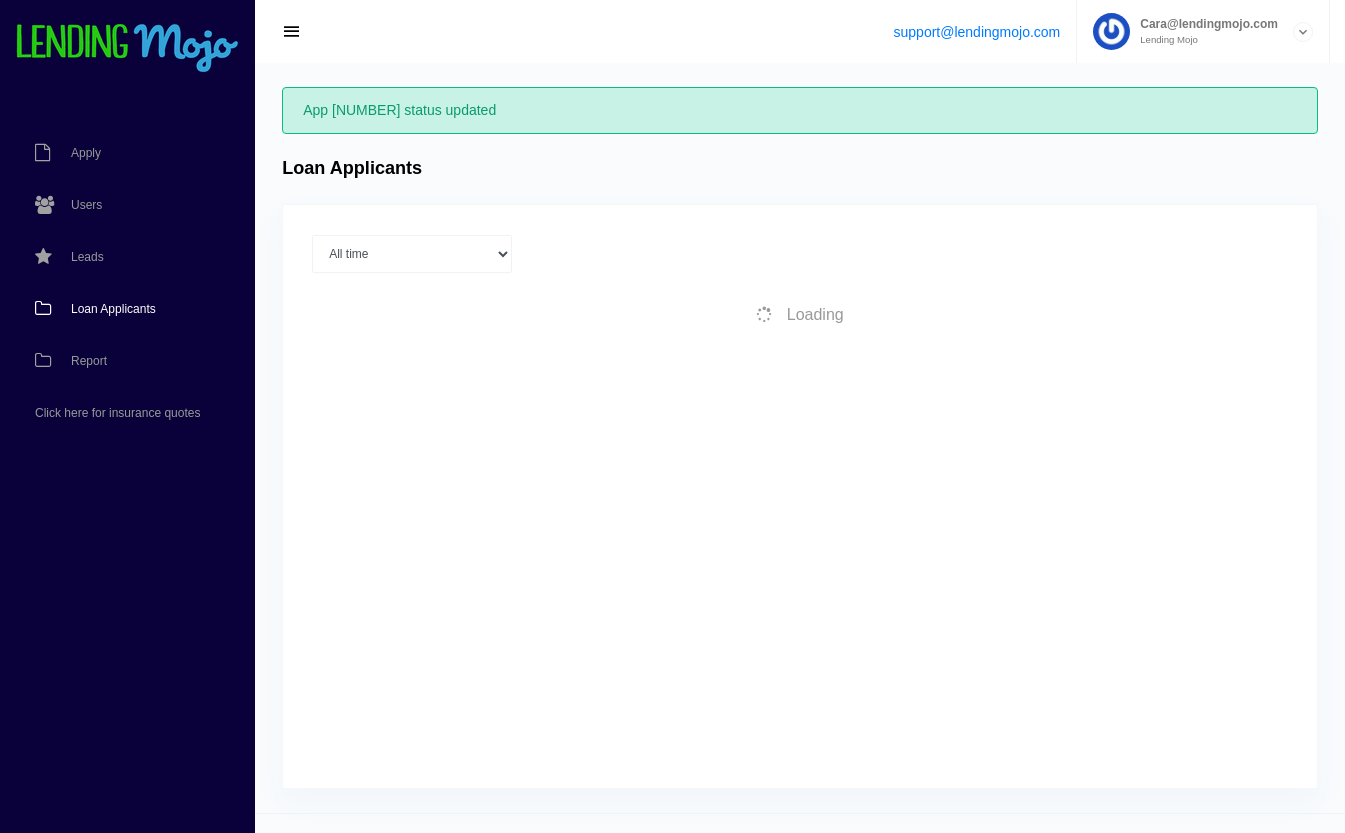 scroll, scrollTop: 0, scrollLeft: 0, axis: both 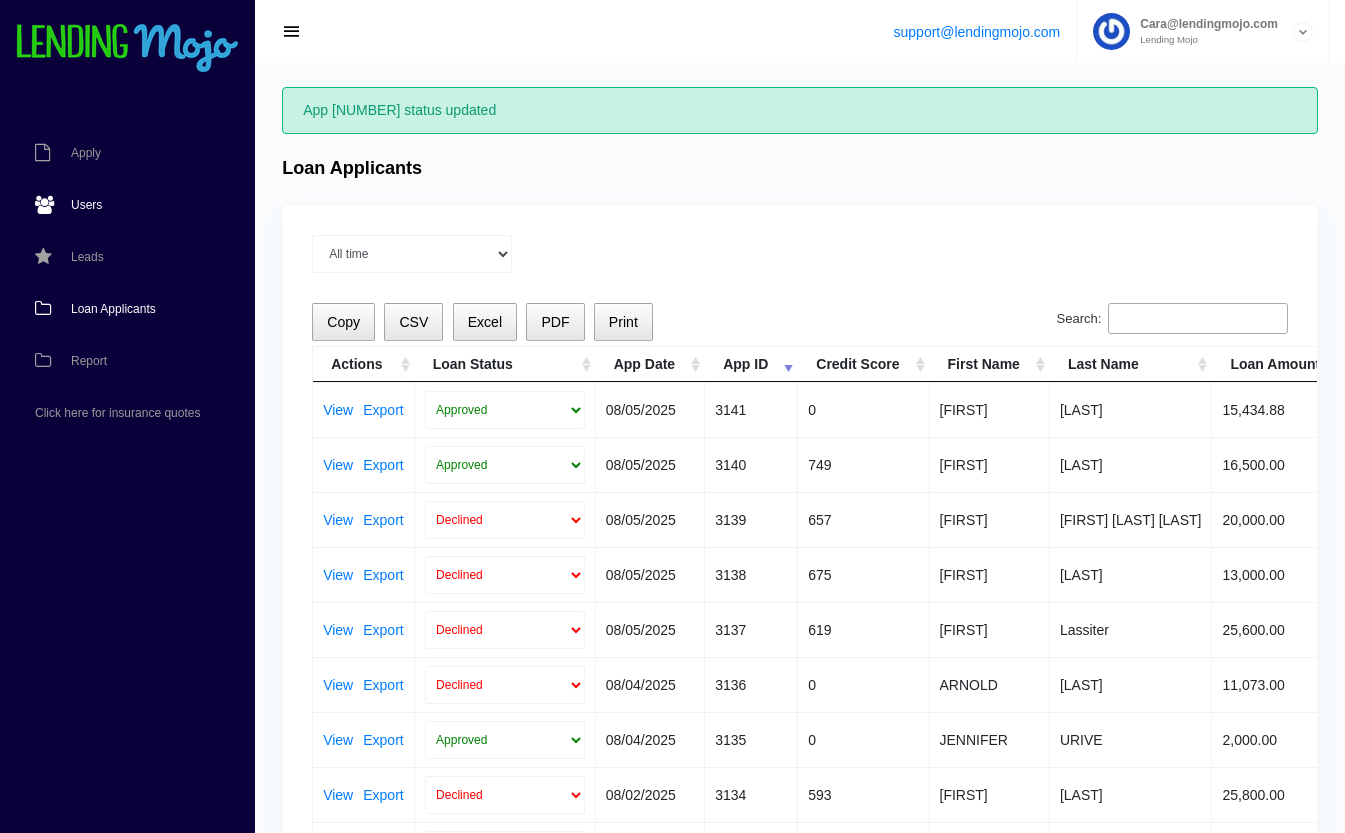 click on "Users" at bounding box center (117, 205) 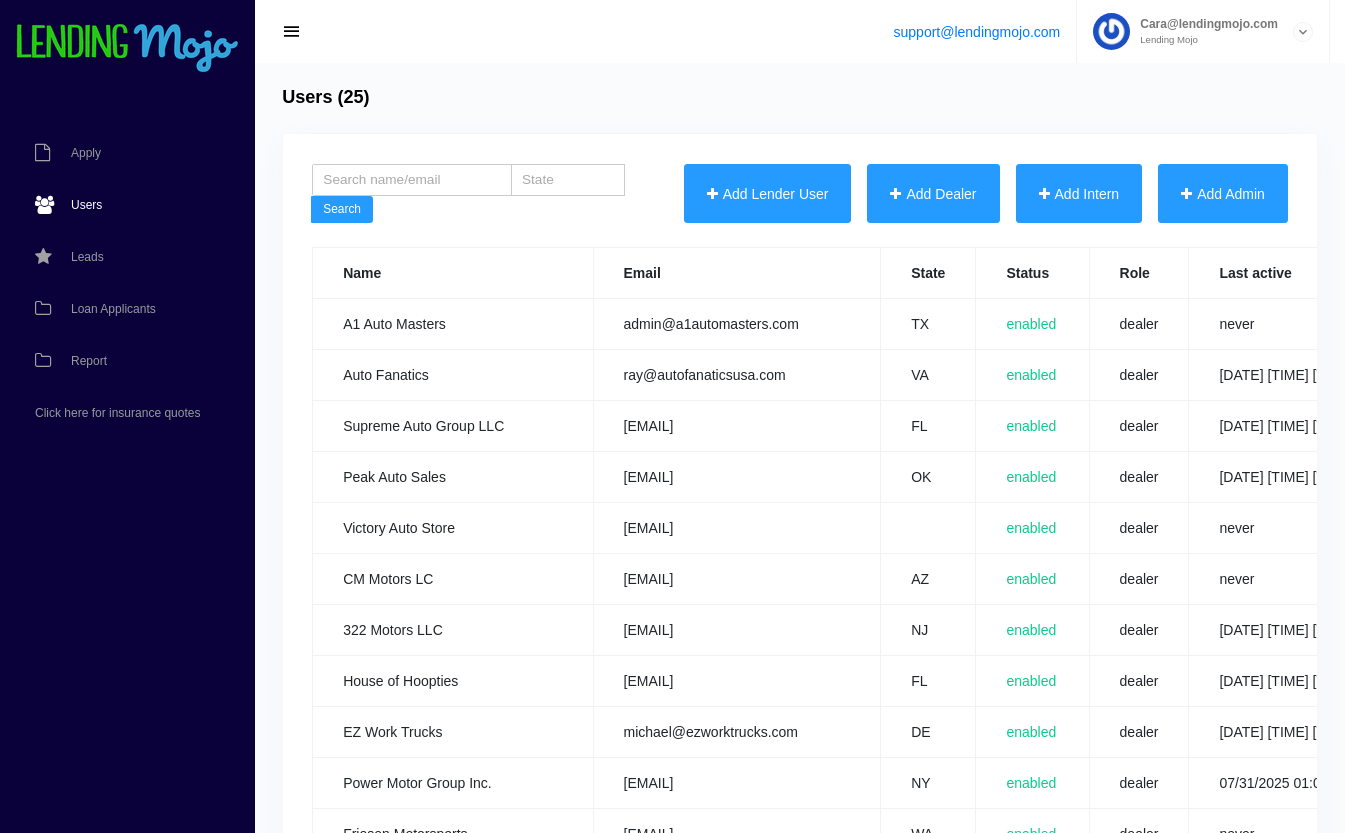 scroll, scrollTop: 0, scrollLeft: 0, axis: both 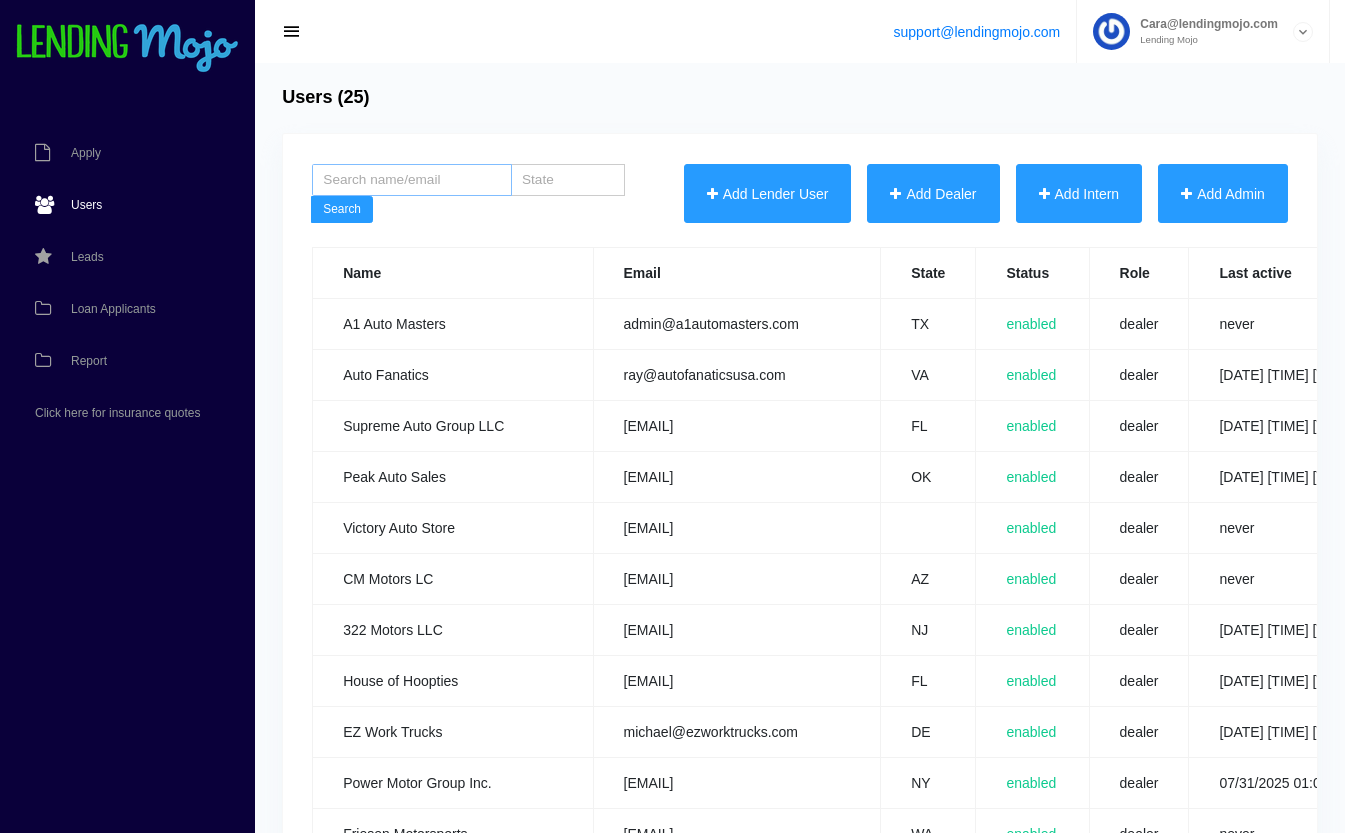 click at bounding box center [412, 180] 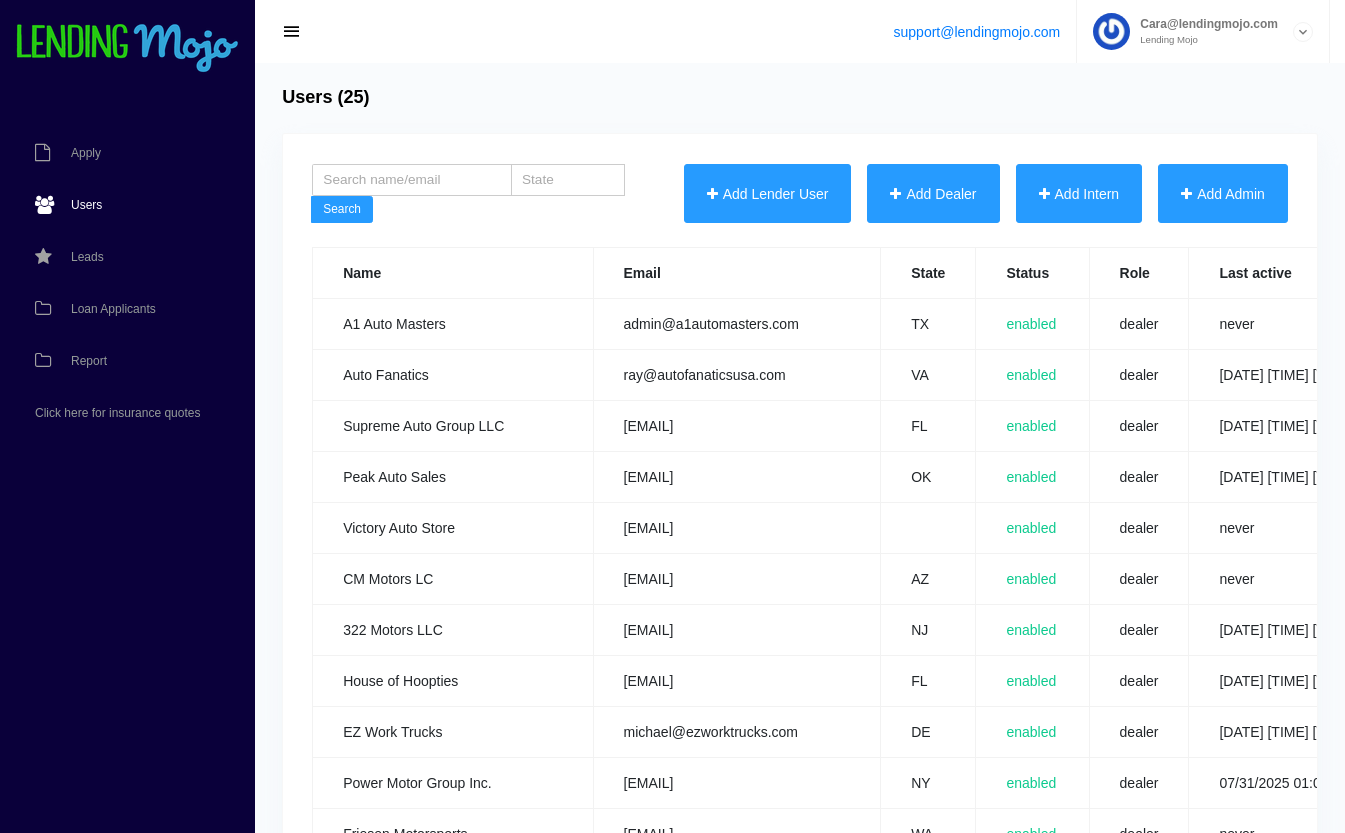 click on "TX" at bounding box center [928, 324] 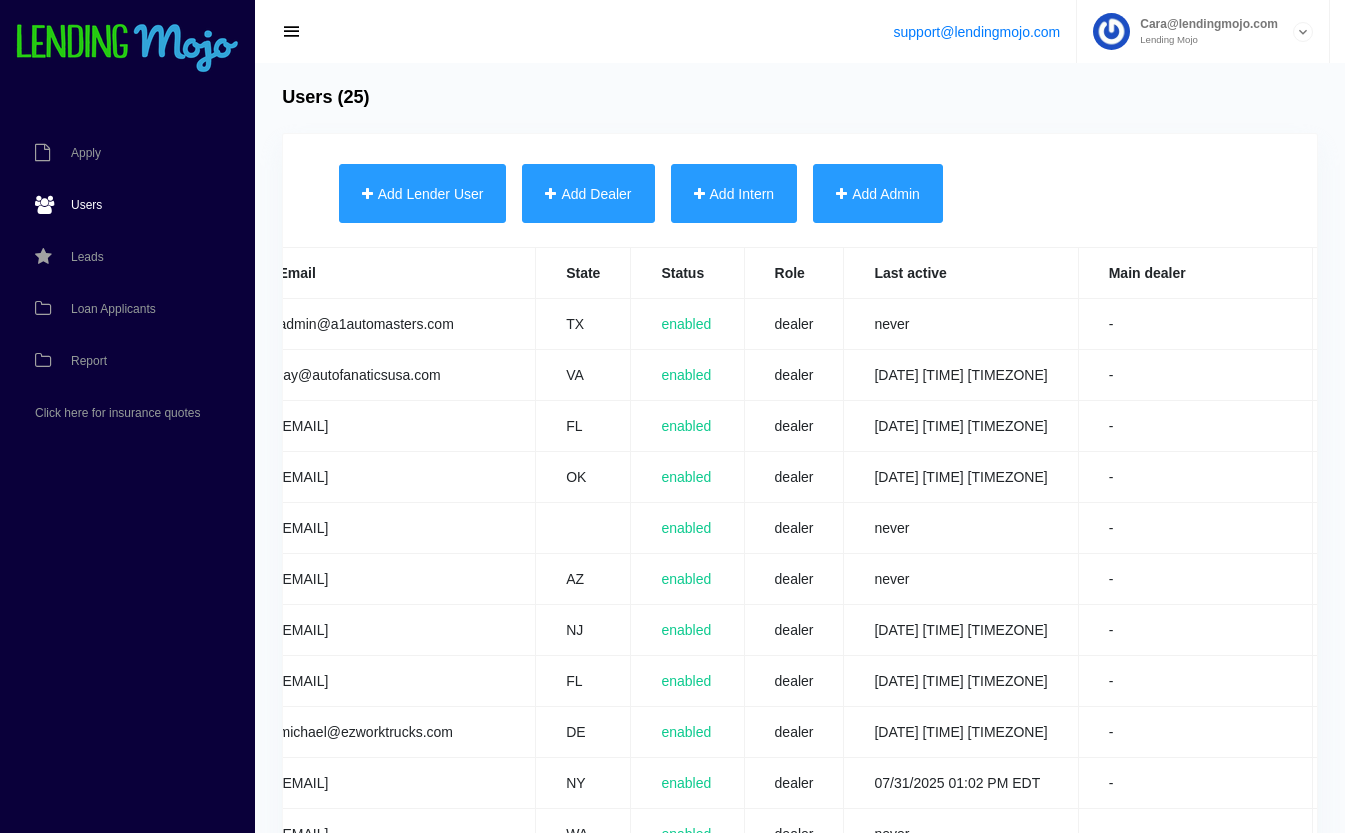 scroll, scrollTop: 0, scrollLeft: 701, axis: horizontal 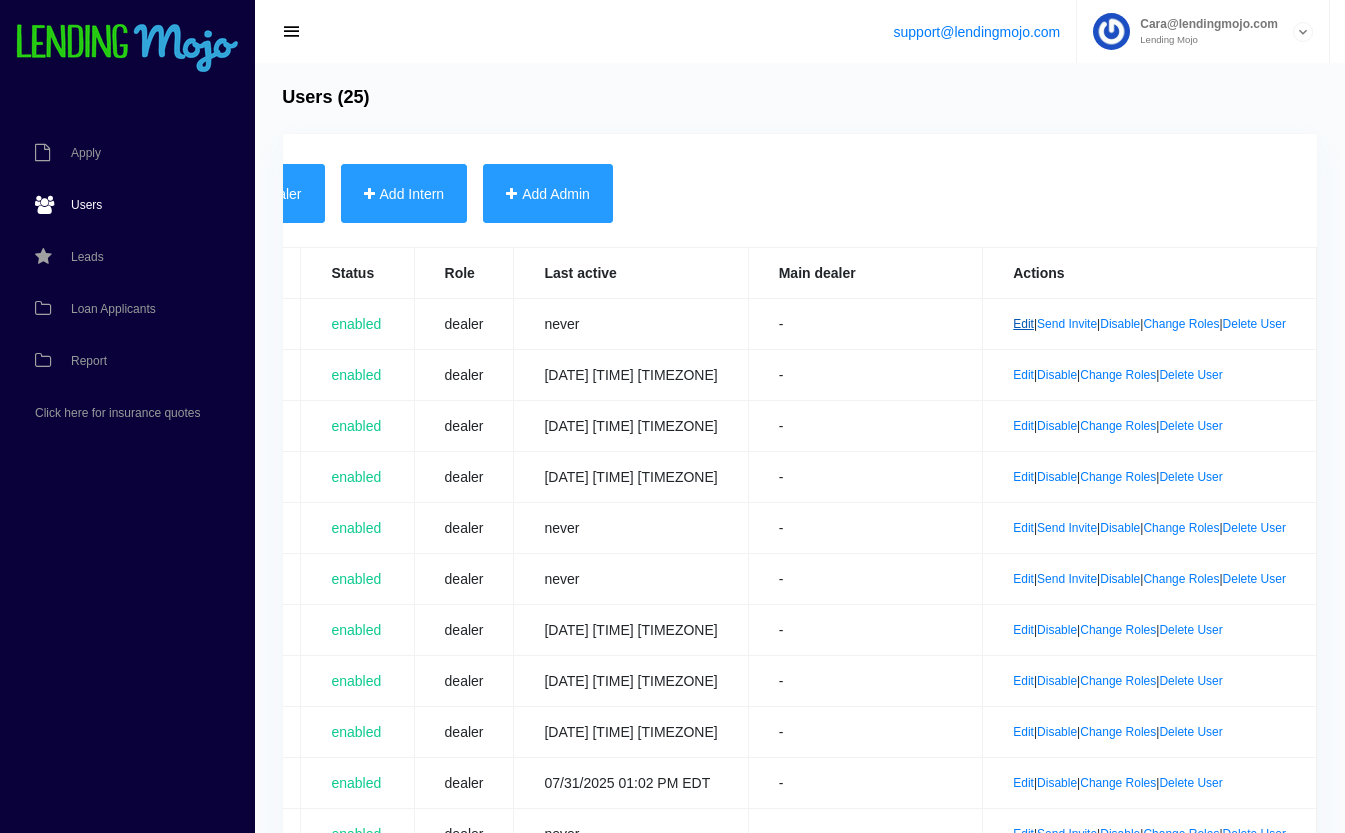 click on "Edit" at bounding box center [1023, 324] 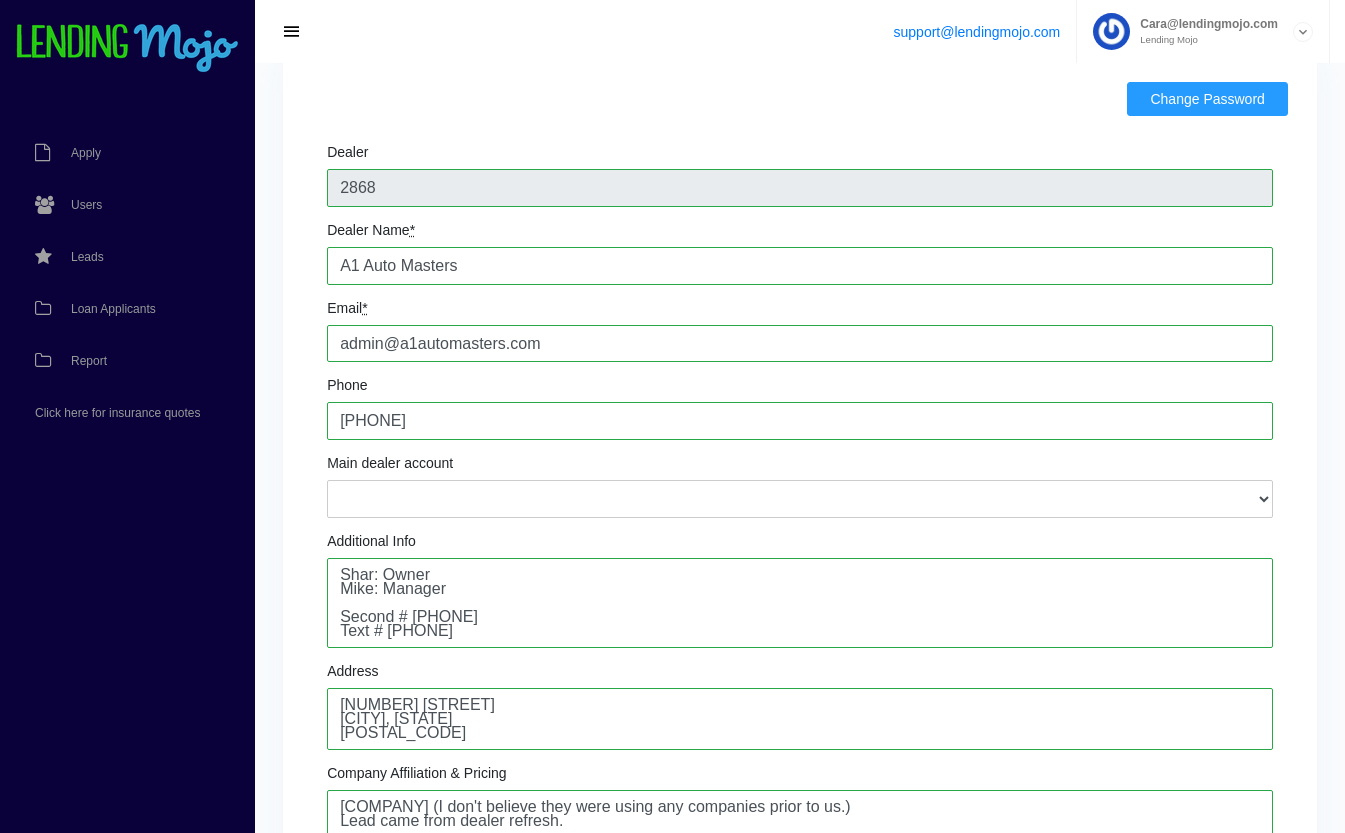 scroll, scrollTop: 142, scrollLeft: 0, axis: vertical 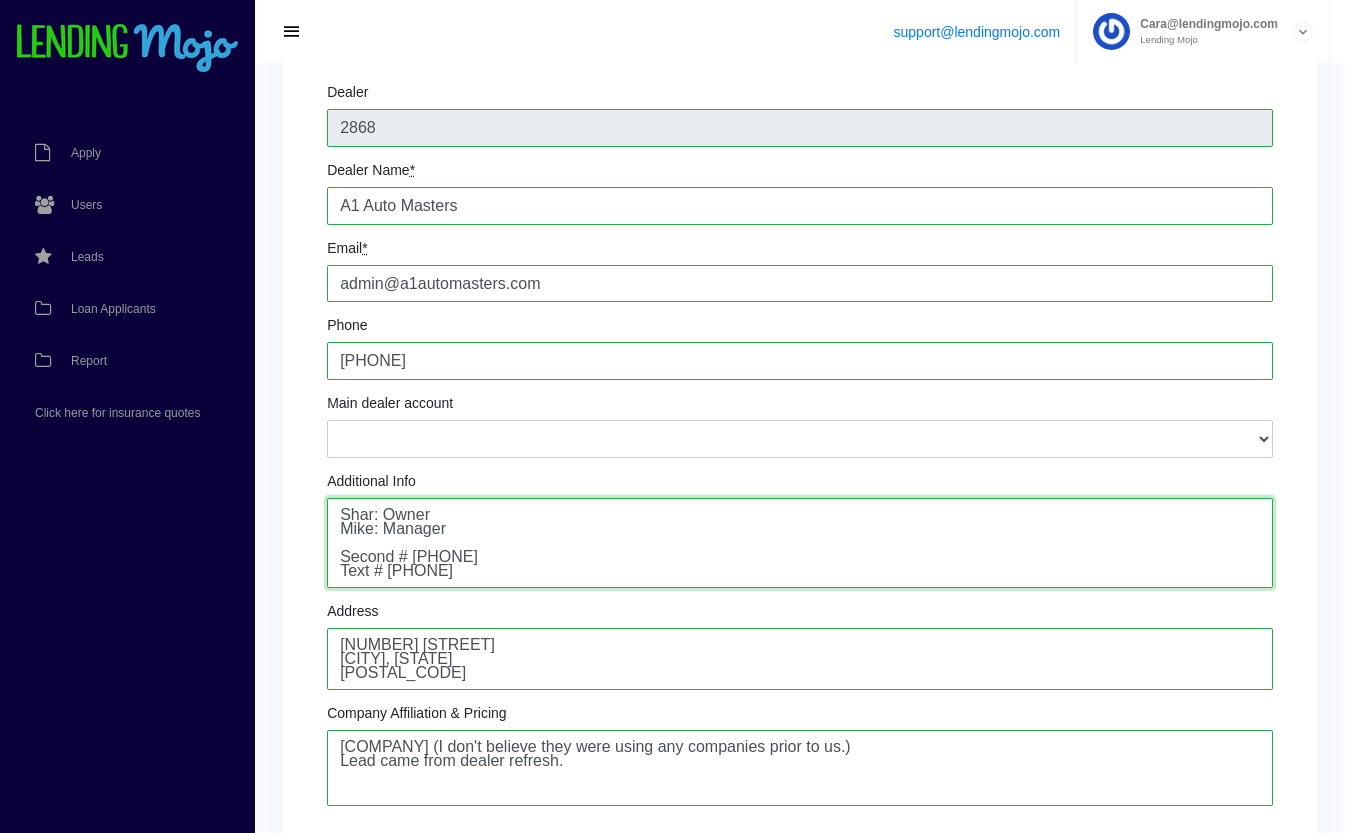 click on "Shar: Owner
Mike: Manager
Second # [PHONE]
Text # [PHONE]" at bounding box center [800, 543] 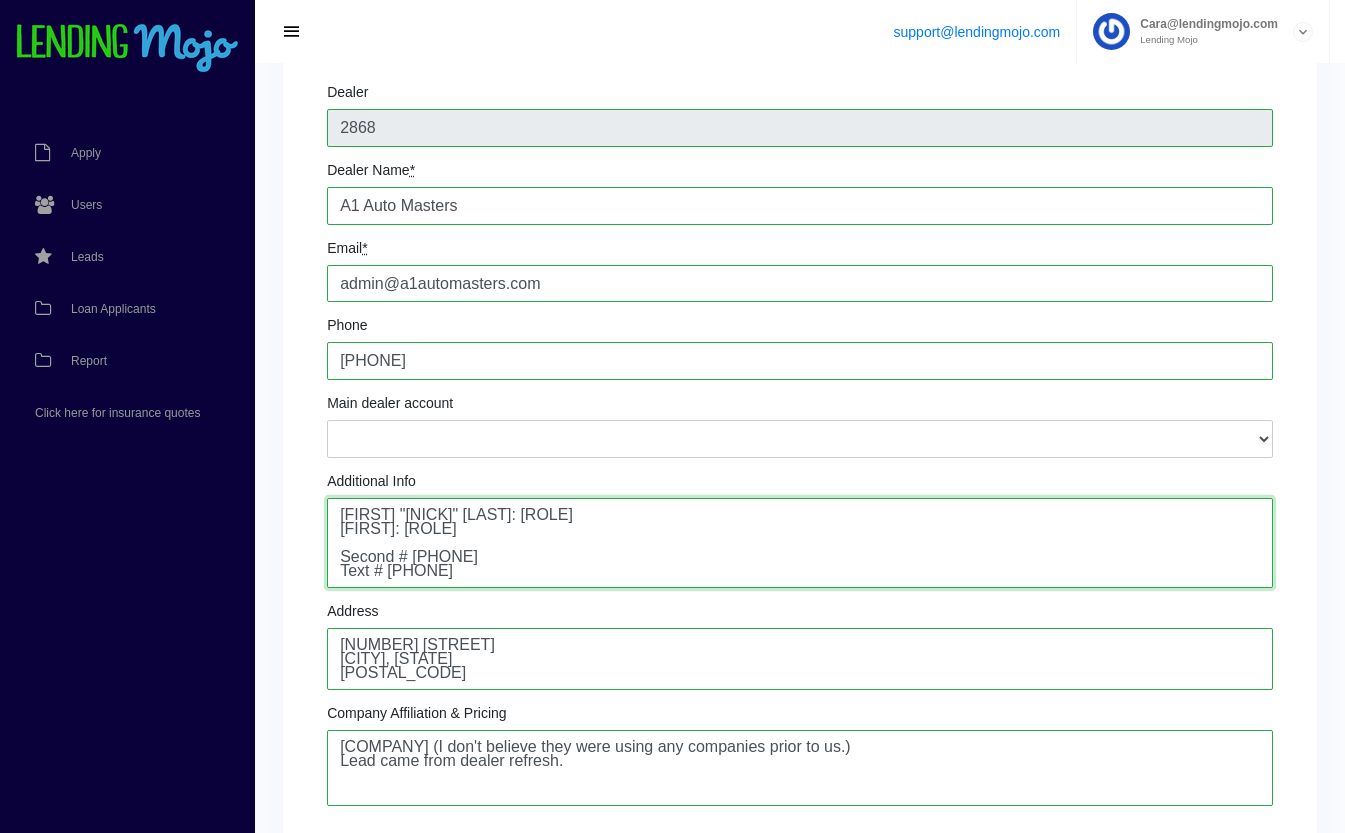 click on "Shar: Owner
Mike: Manager
Second # 281.248.3119
Text # 281.673.0292" at bounding box center (800, 543) 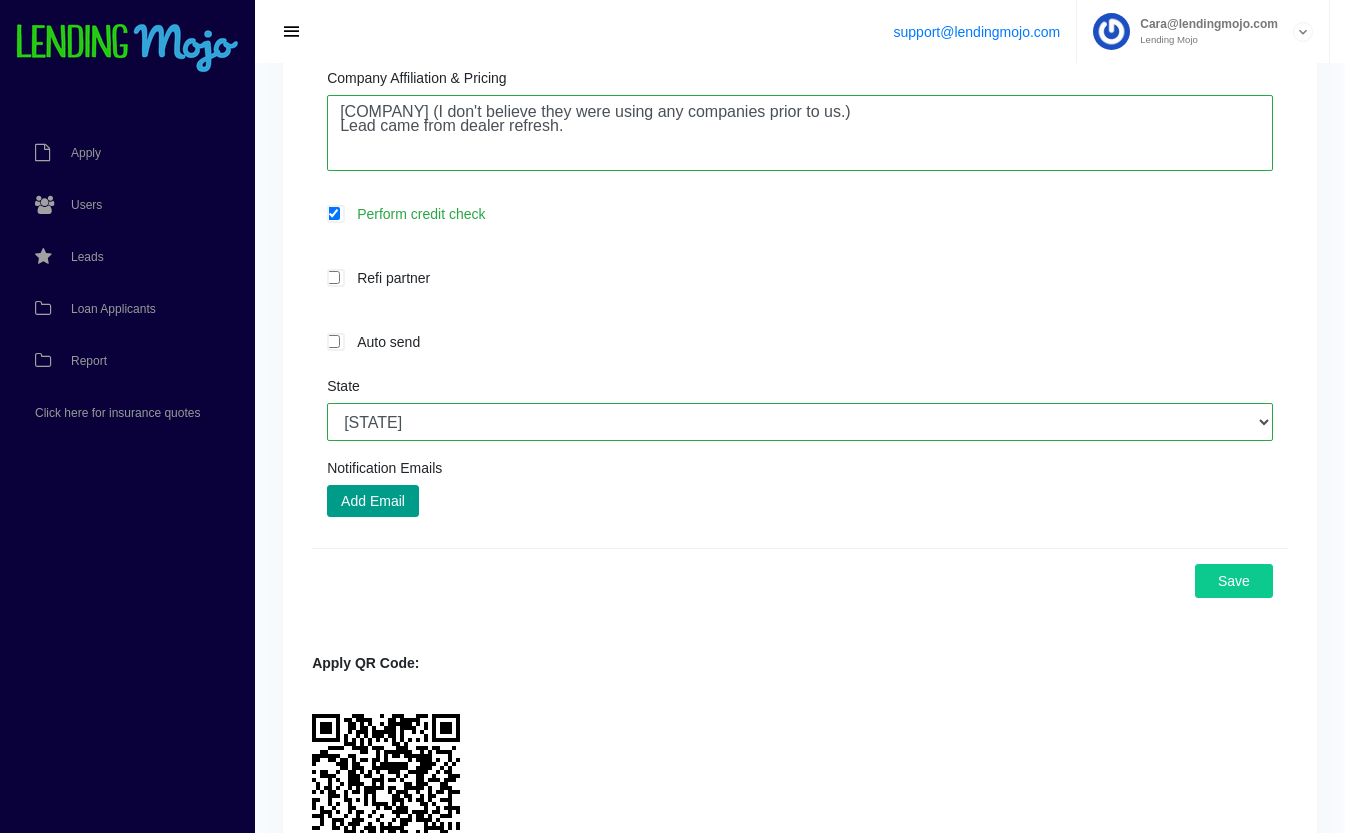 scroll, scrollTop: 859, scrollLeft: 0, axis: vertical 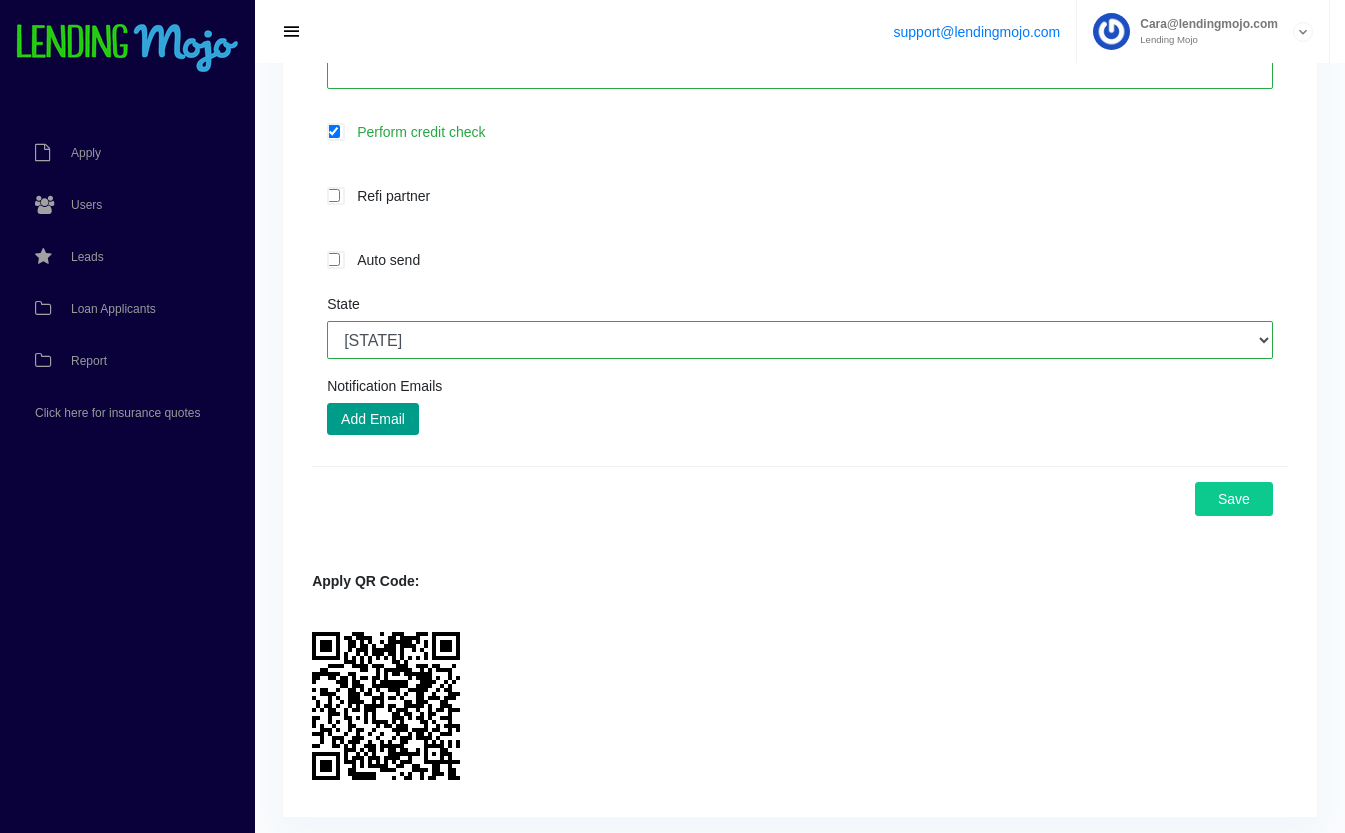 type on "Sharonda "Shar" Rachal: Owner
Mike: Manager
Second # 281.248.3119
Text # 281.673.0292" 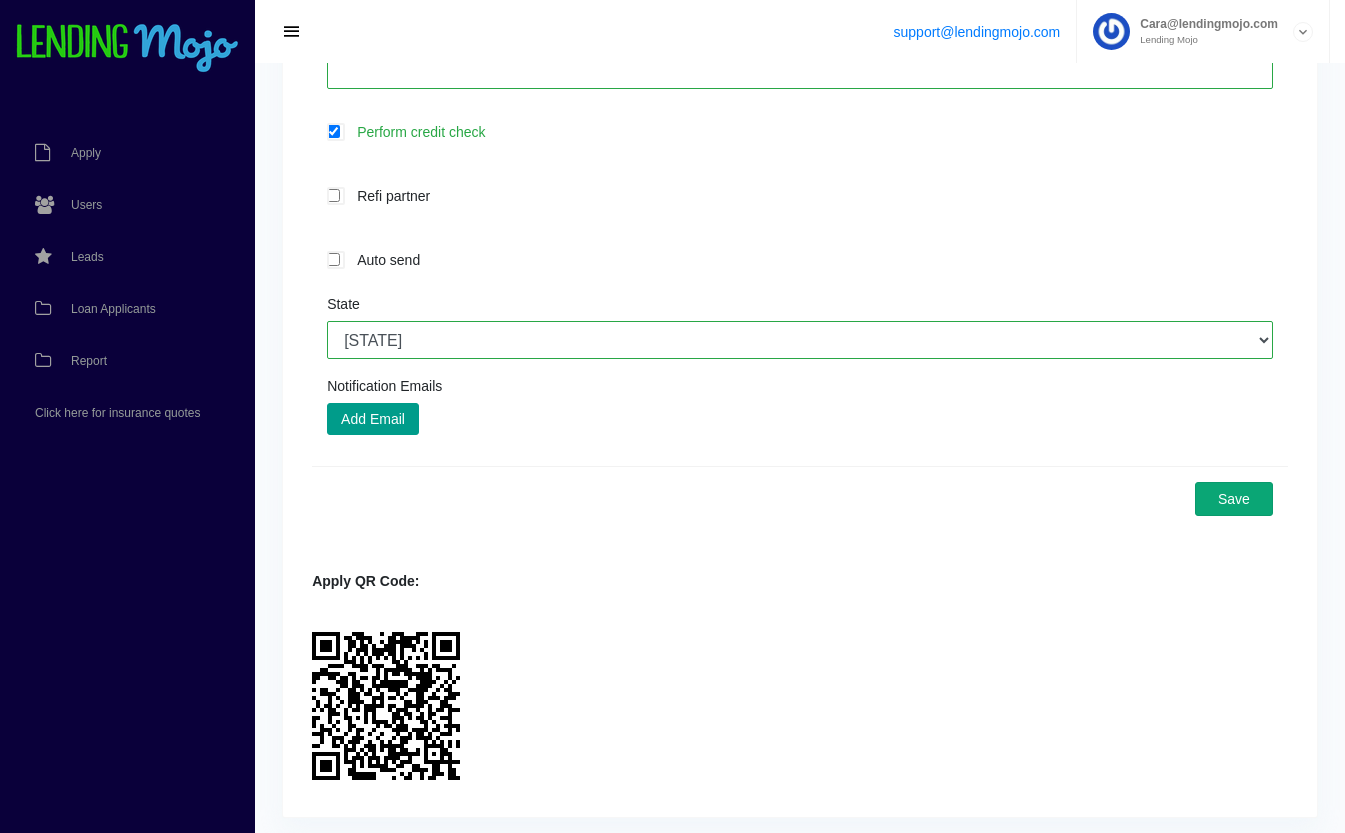 click on "Save" at bounding box center [1234, 499] 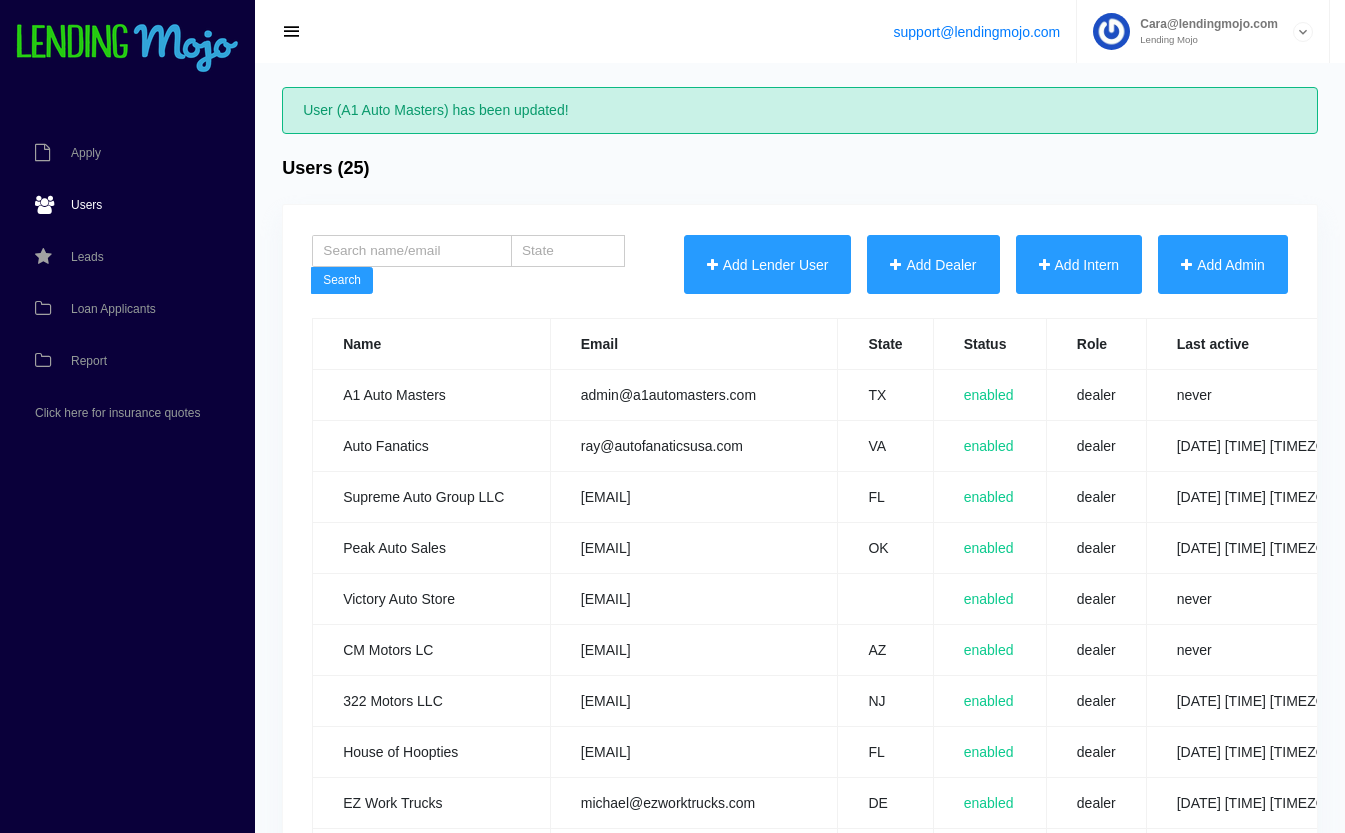 scroll, scrollTop: 0, scrollLeft: 0, axis: both 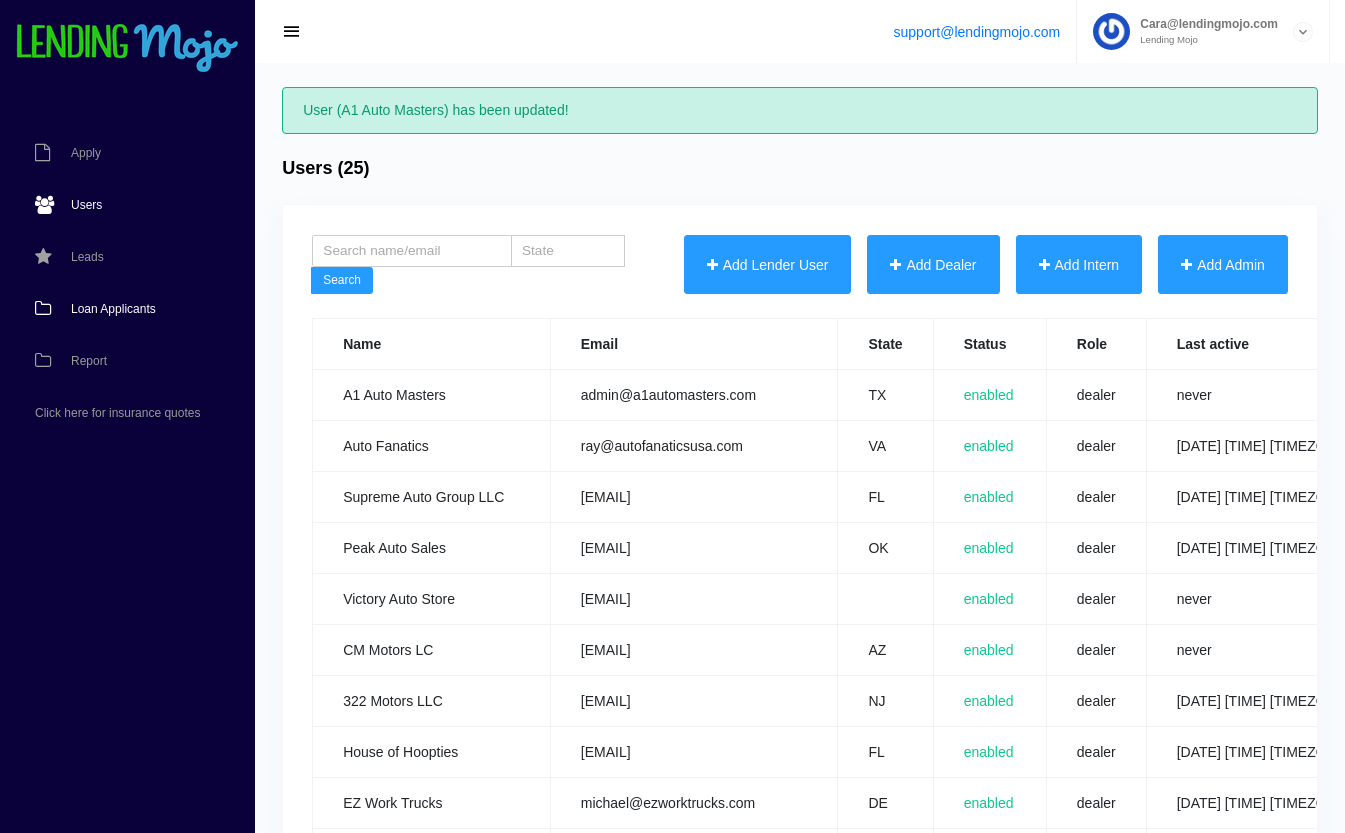 click on "Loan Applicants" at bounding box center [113, 309] 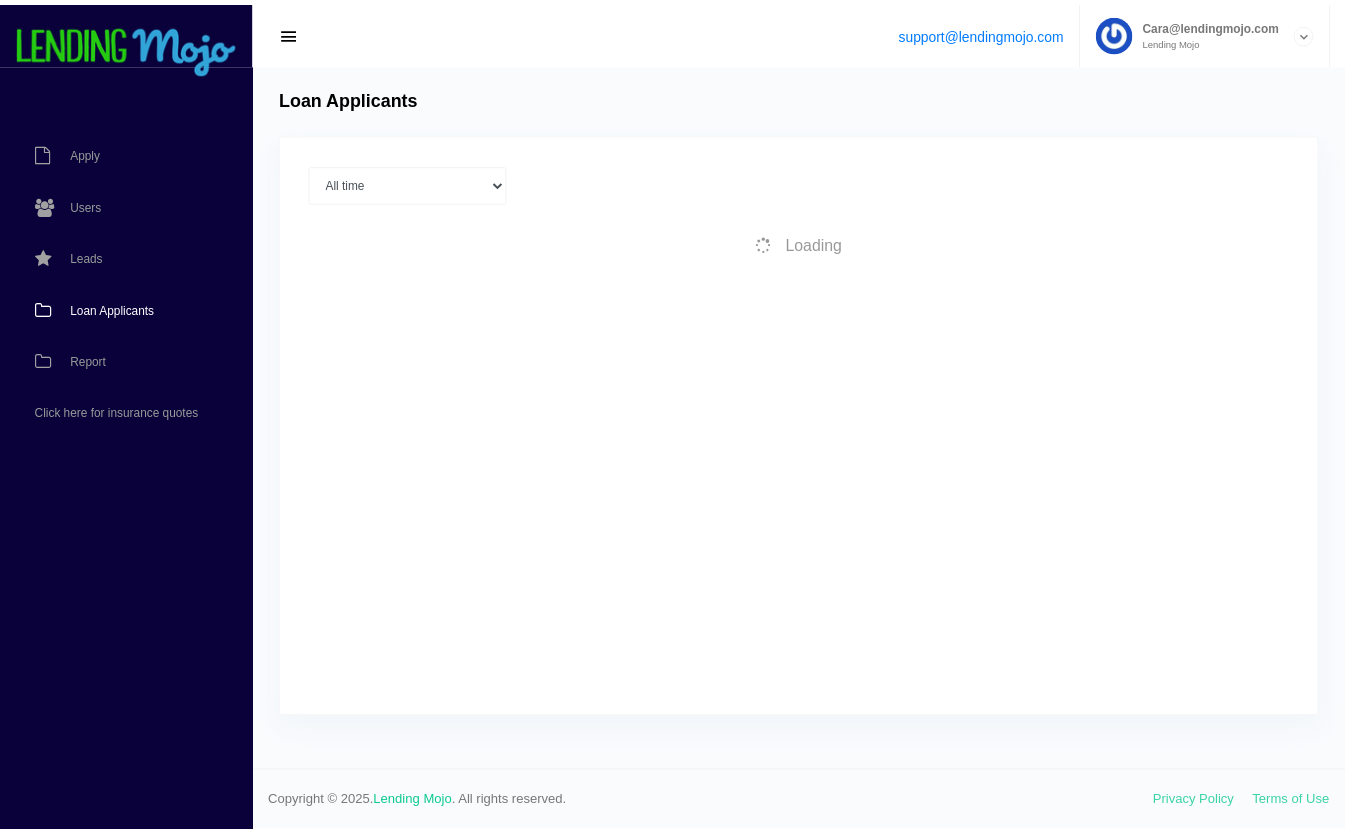 scroll, scrollTop: 0, scrollLeft: 0, axis: both 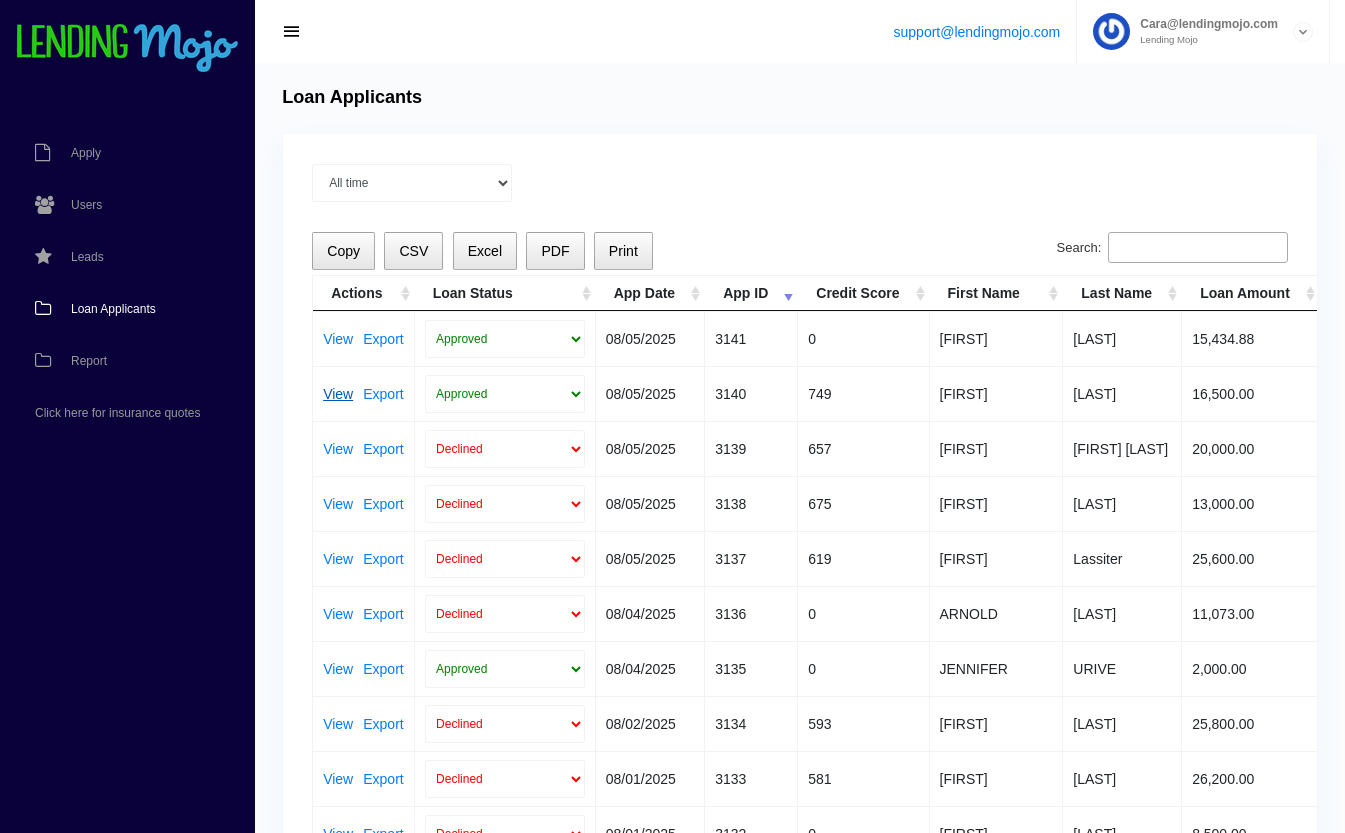 click on "View" at bounding box center [338, 394] 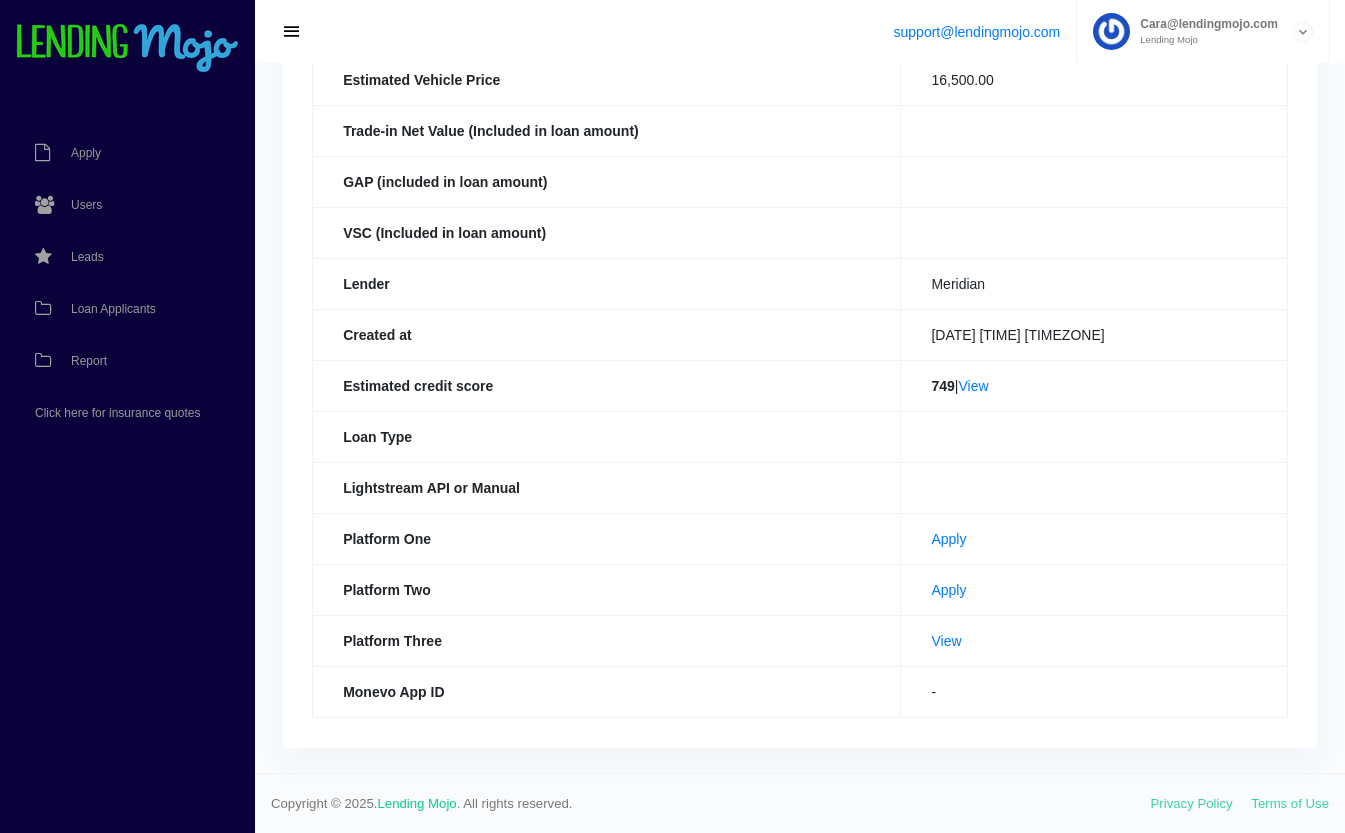scroll, scrollTop: 437, scrollLeft: 0, axis: vertical 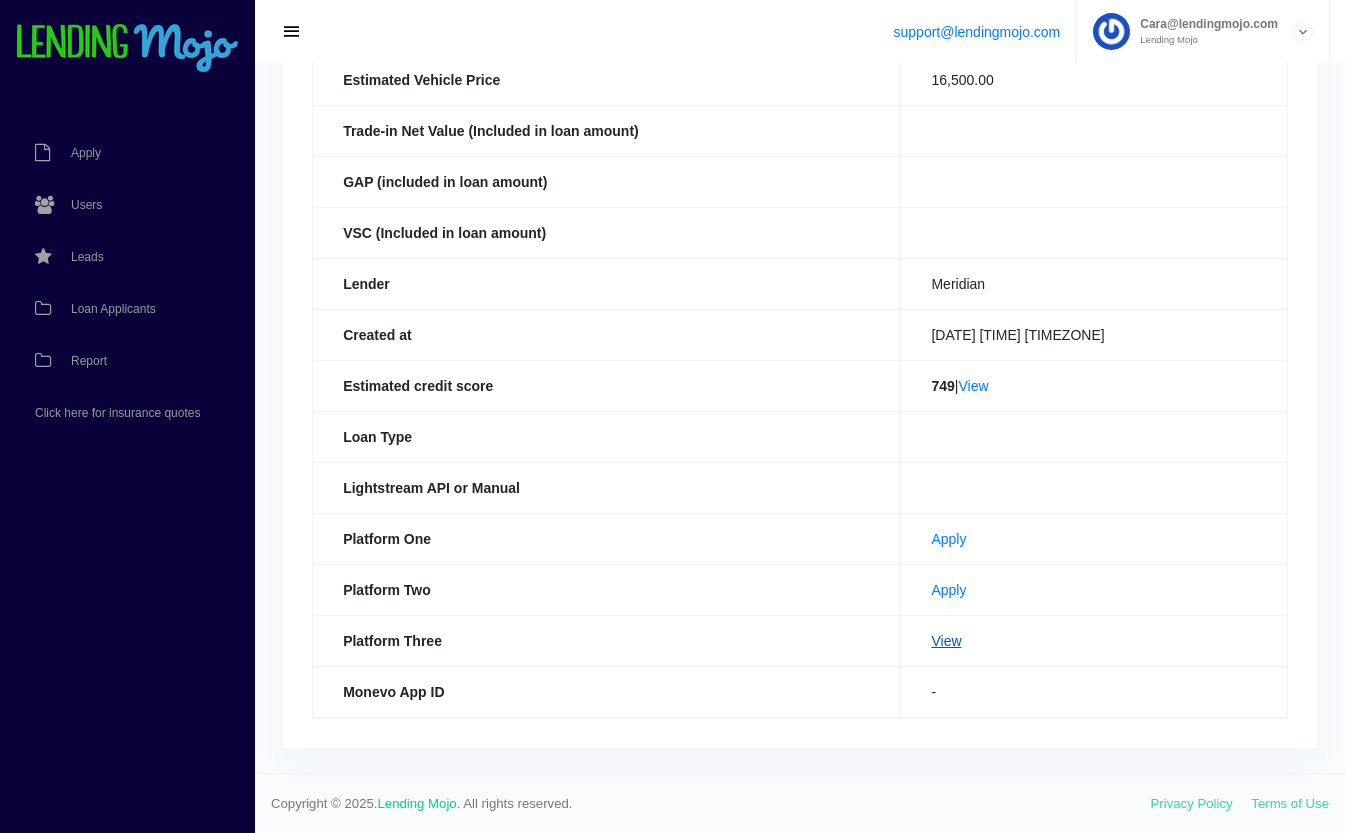 click on "View" at bounding box center [946, 641] 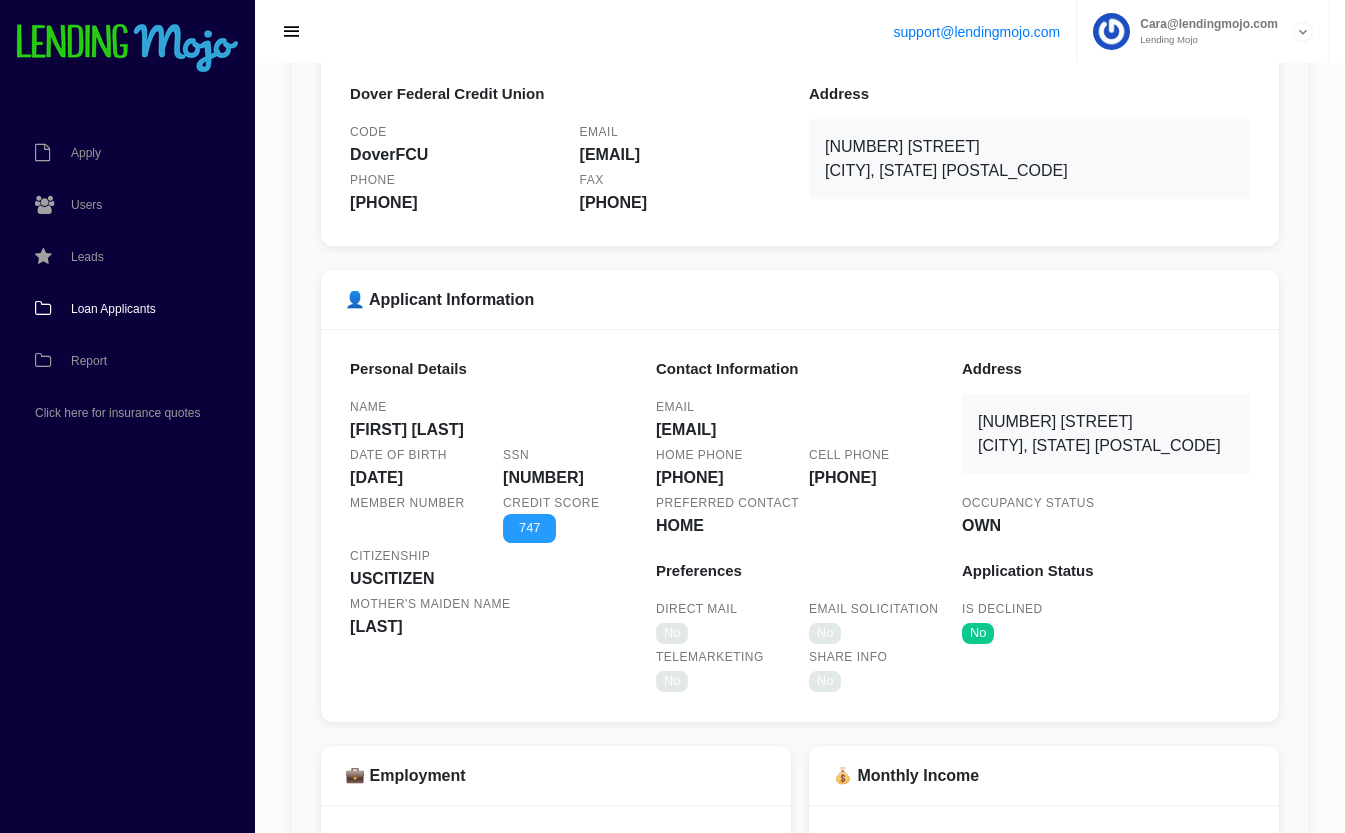 scroll, scrollTop: 0, scrollLeft: 0, axis: both 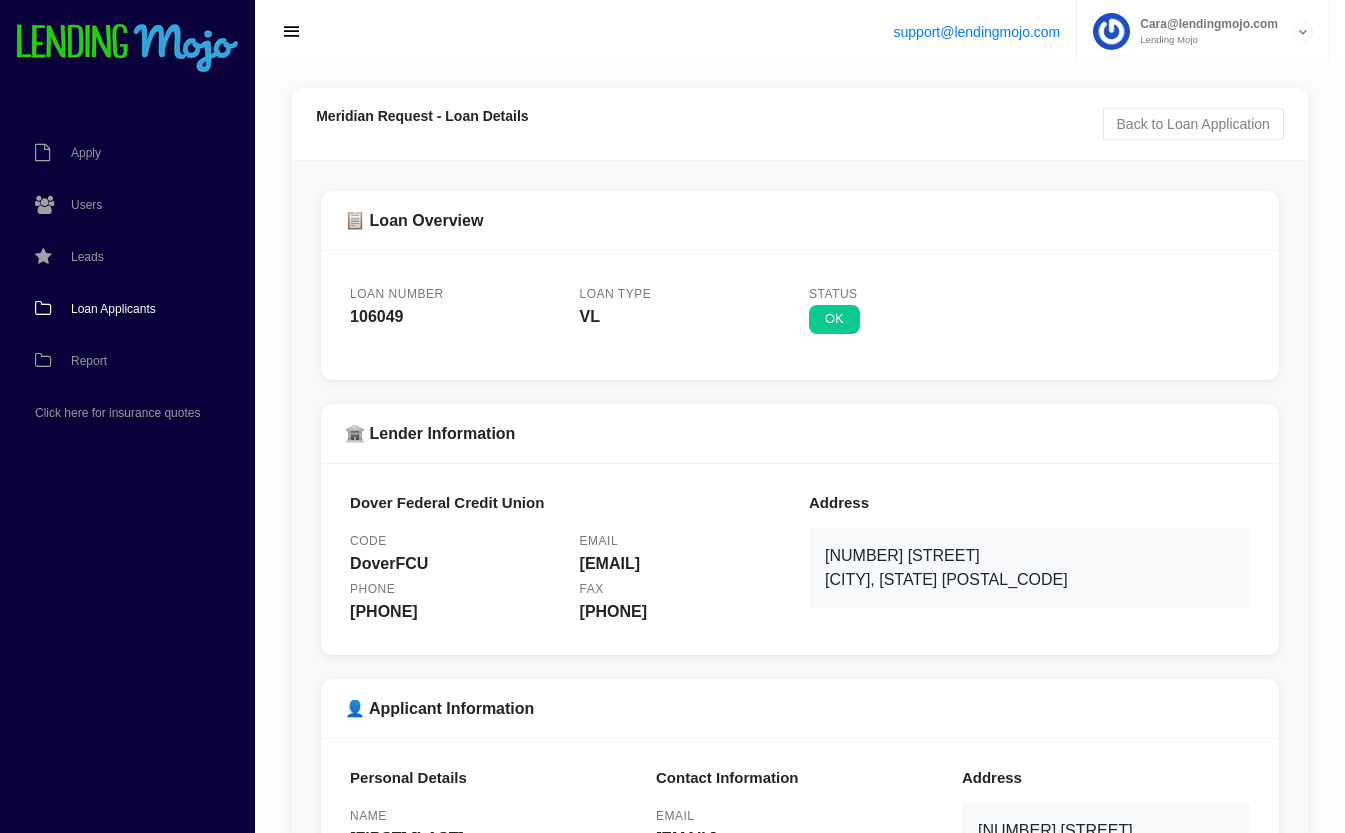 click on "Loan Applicants" at bounding box center (113, 309) 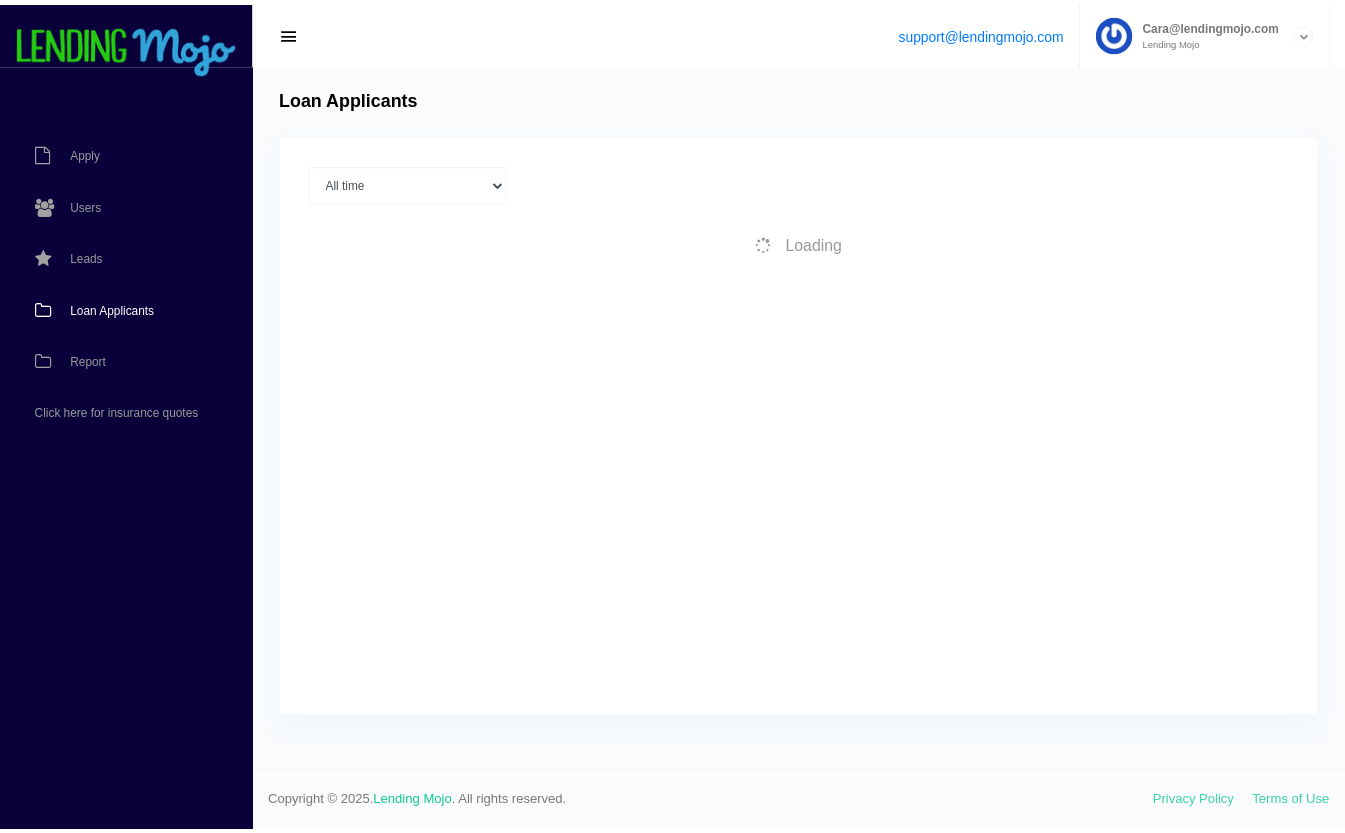 scroll, scrollTop: 0, scrollLeft: 0, axis: both 